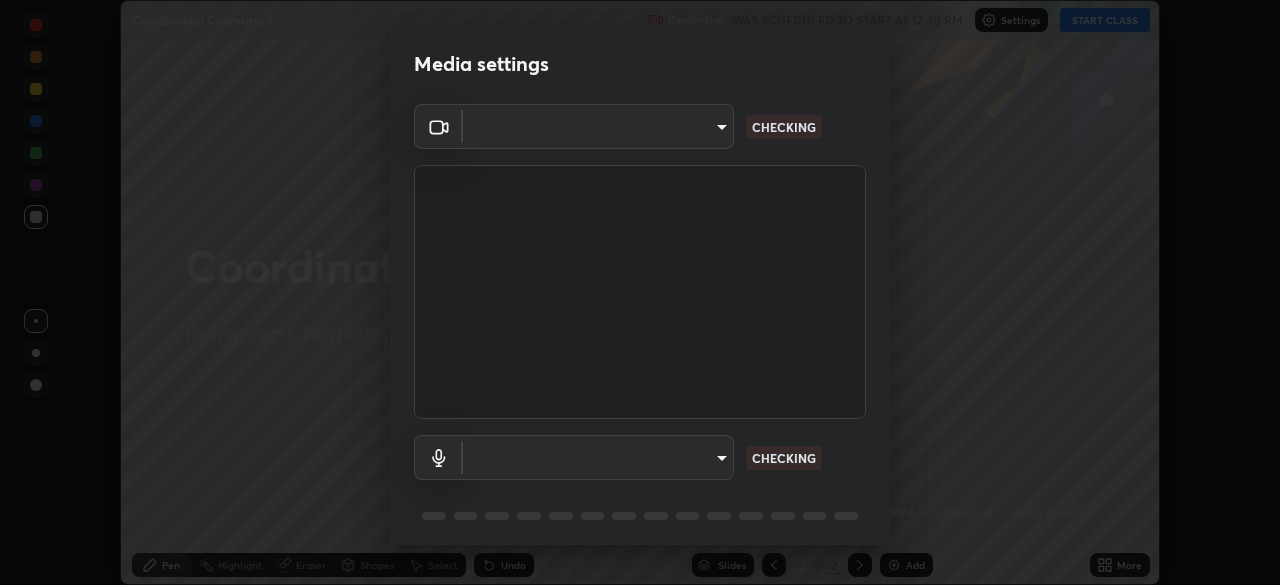 scroll, scrollTop: 0, scrollLeft: 0, axis: both 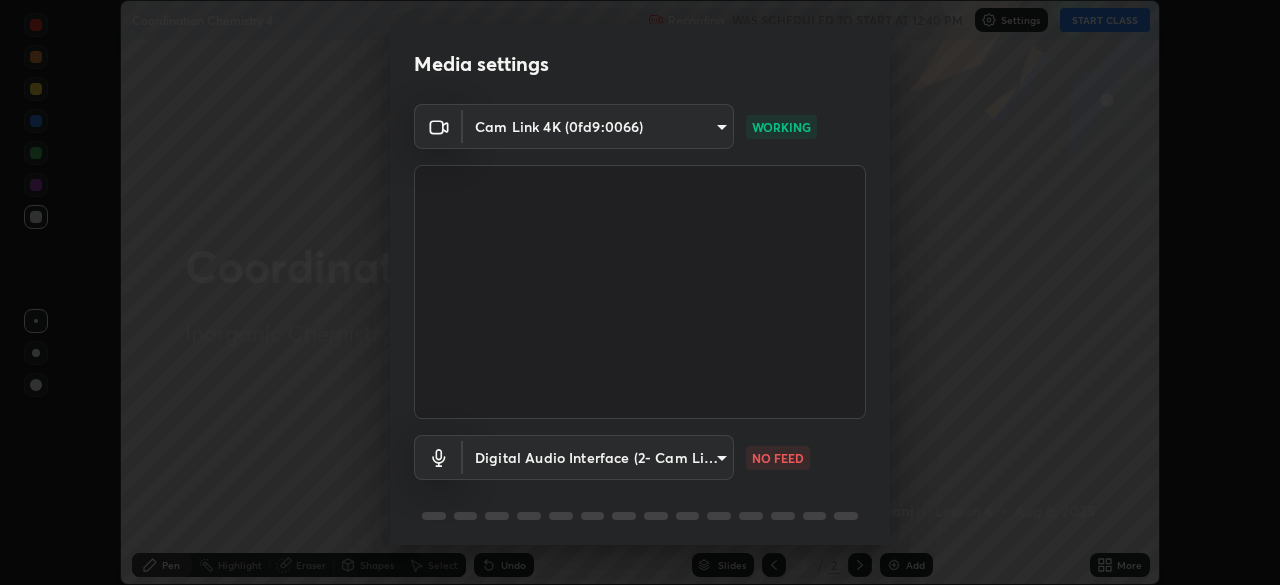 click on "Erase all Coordination Chemistry 4 Recording WAS SCHEDULED TO START AT  12:40 PM Settings START CLASS Setting up your live class Coordination Chemistry 4 • L4 of Inorganic Chemistry [FIRST] [LAST] Pen Highlight Eraser Shapes Select Undo Slides 2 / 2 Add More No doubts shared Encourage your learners to ask a doubt for better clarity Report an issue Reason for reporting Buffering Chat not working Audio - Video sync issue Educator video quality low ​ Attach an image Report Media settings Cam Link 4K (0fd9:0066) 06c5cd4968a6d49727577812bc232b22e688cf7eece95ef343837a2f38e15e01 WORKING Digital Audio Interface (2- Cam Link 4K) 61adc024fe075a5c880135ee6918ef5f613bc548eb5819bc5200d53f090ebabc NO FEED 1 / 5 Next" at bounding box center [640, 292] 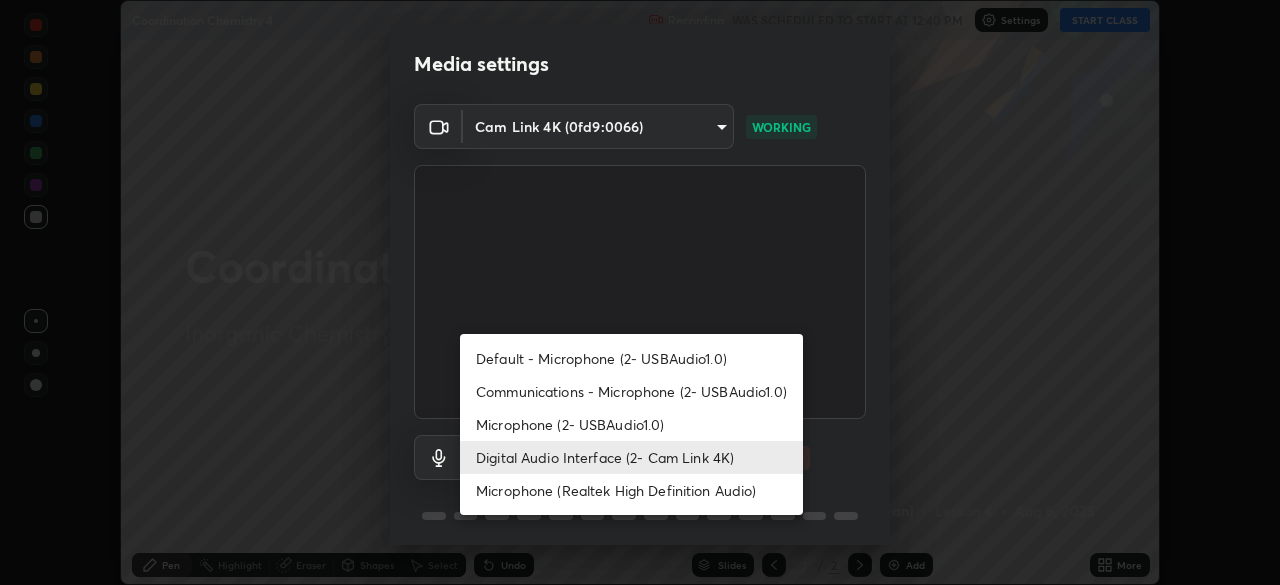 click on "Microphone (2- USBAudio1.0)" at bounding box center [631, 424] 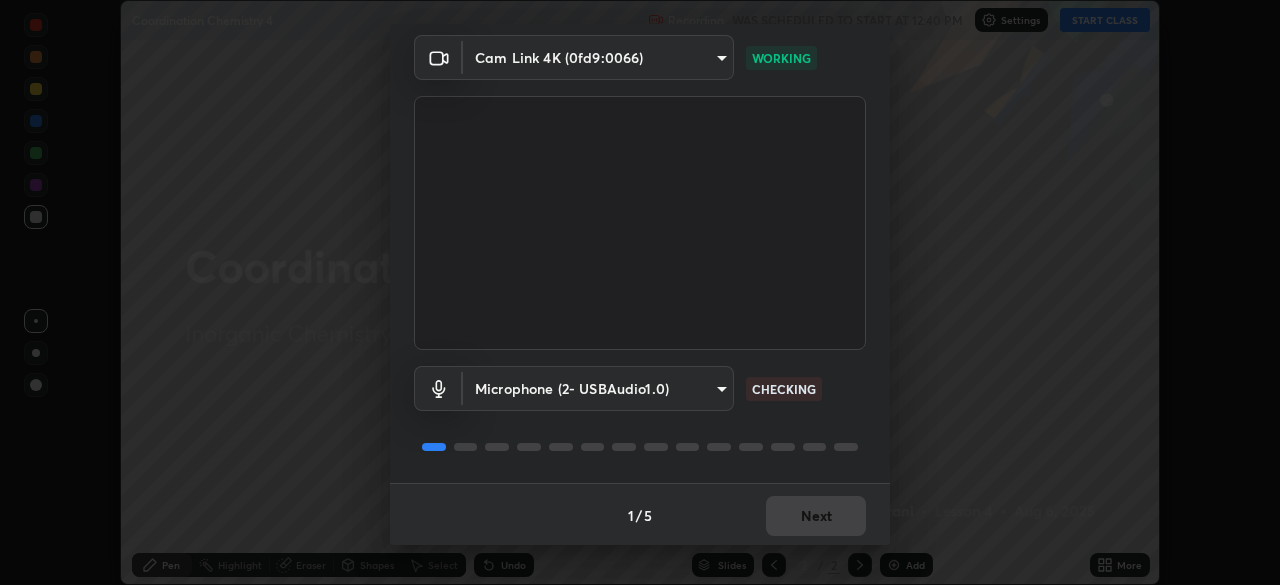 scroll, scrollTop: 71, scrollLeft: 0, axis: vertical 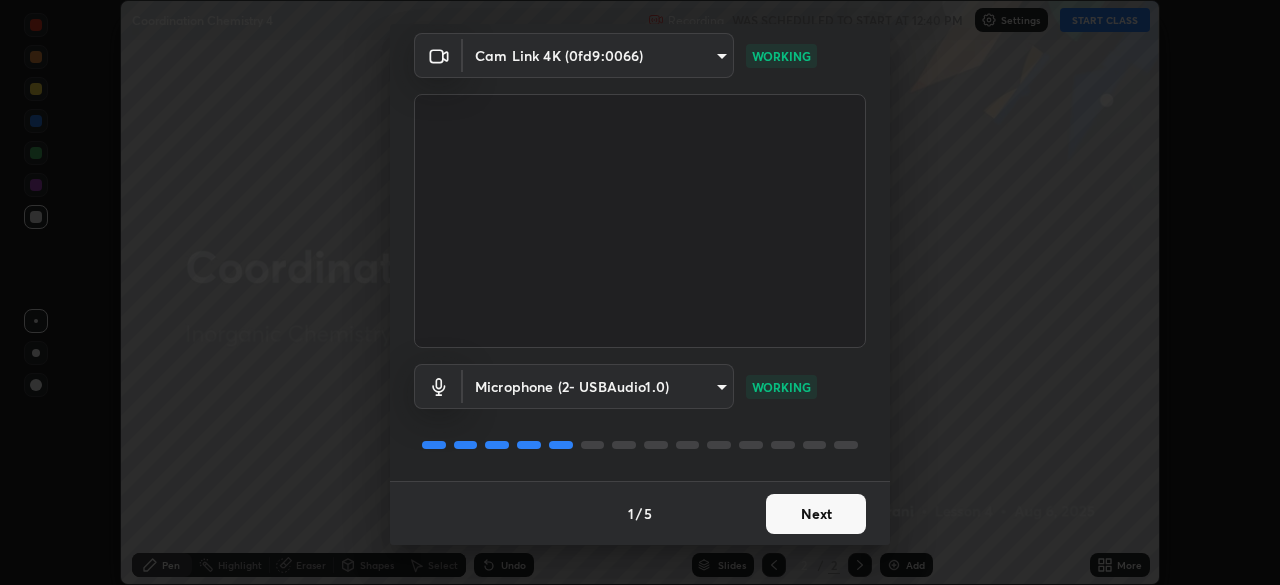 click on "Next" at bounding box center (816, 514) 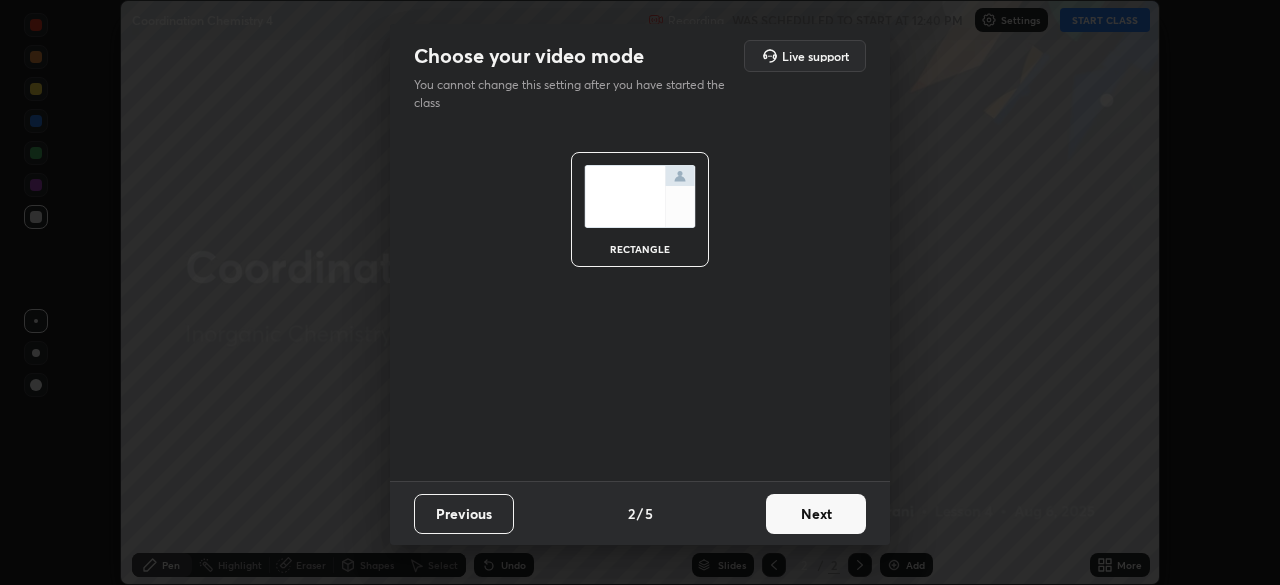 click on "Next" at bounding box center (816, 514) 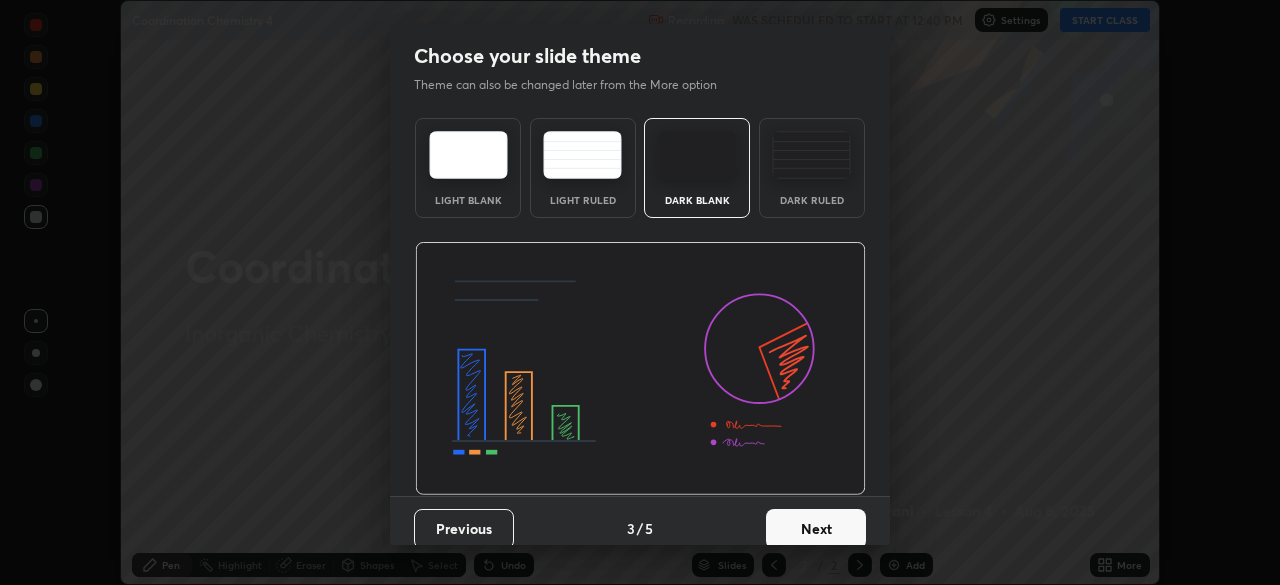 click on "Next" at bounding box center (816, 529) 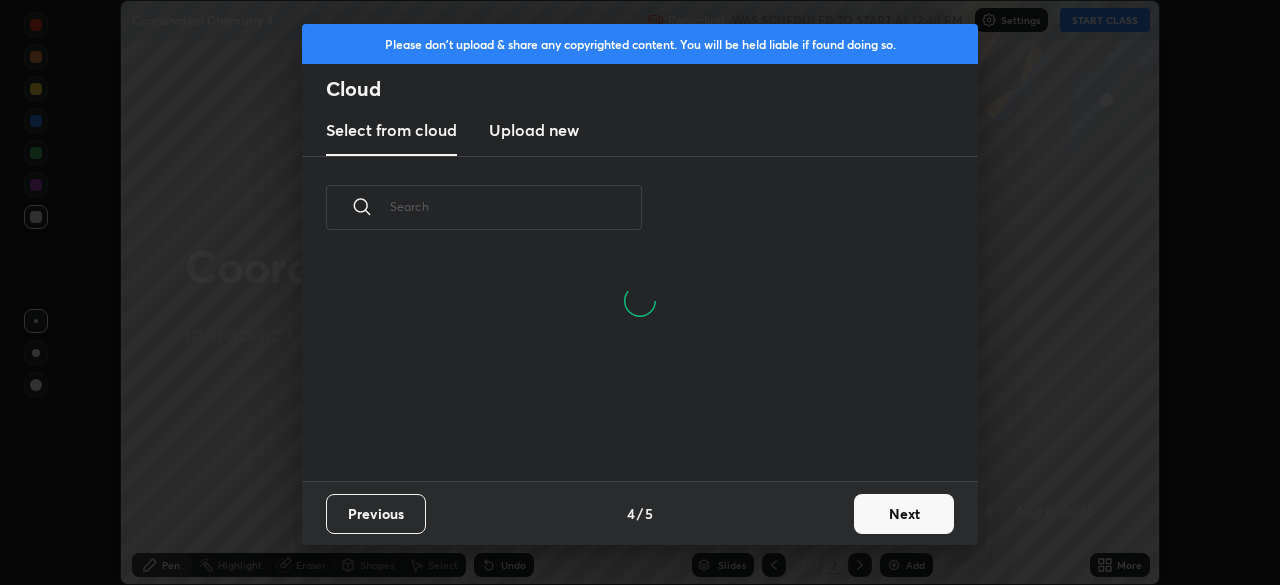 click on "Next" at bounding box center (904, 514) 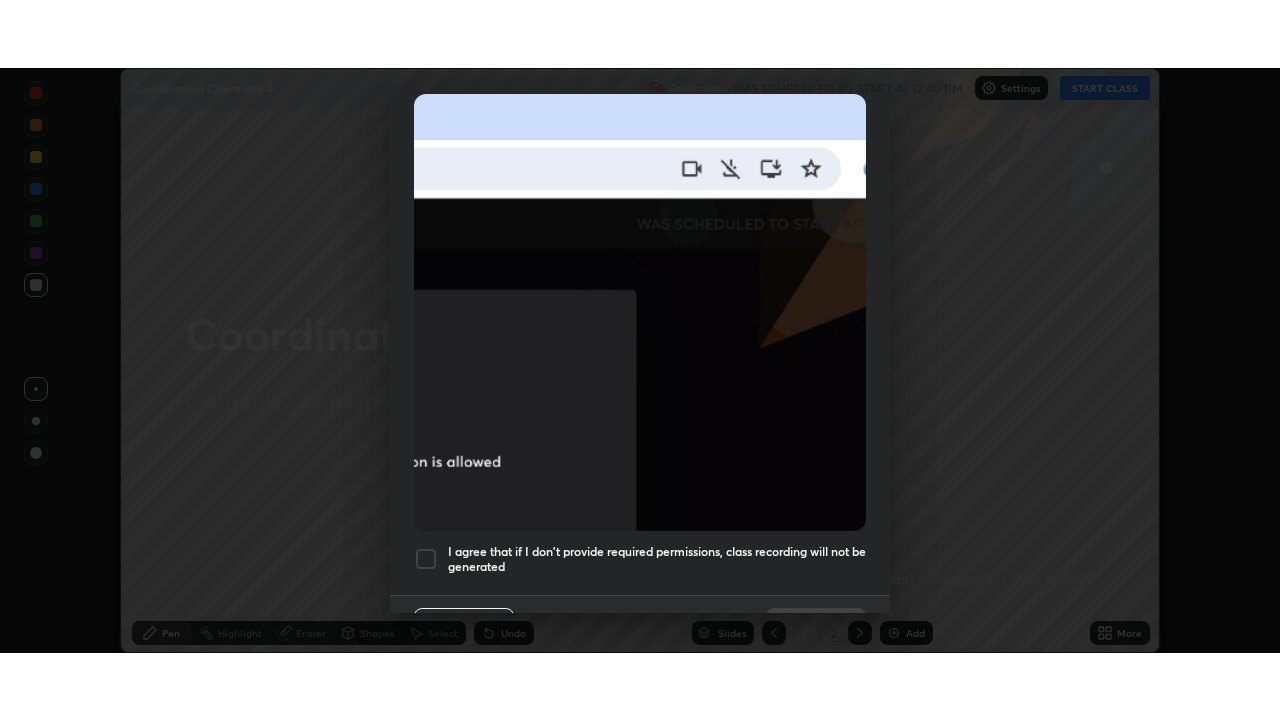 scroll, scrollTop: 450, scrollLeft: 0, axis: vertical 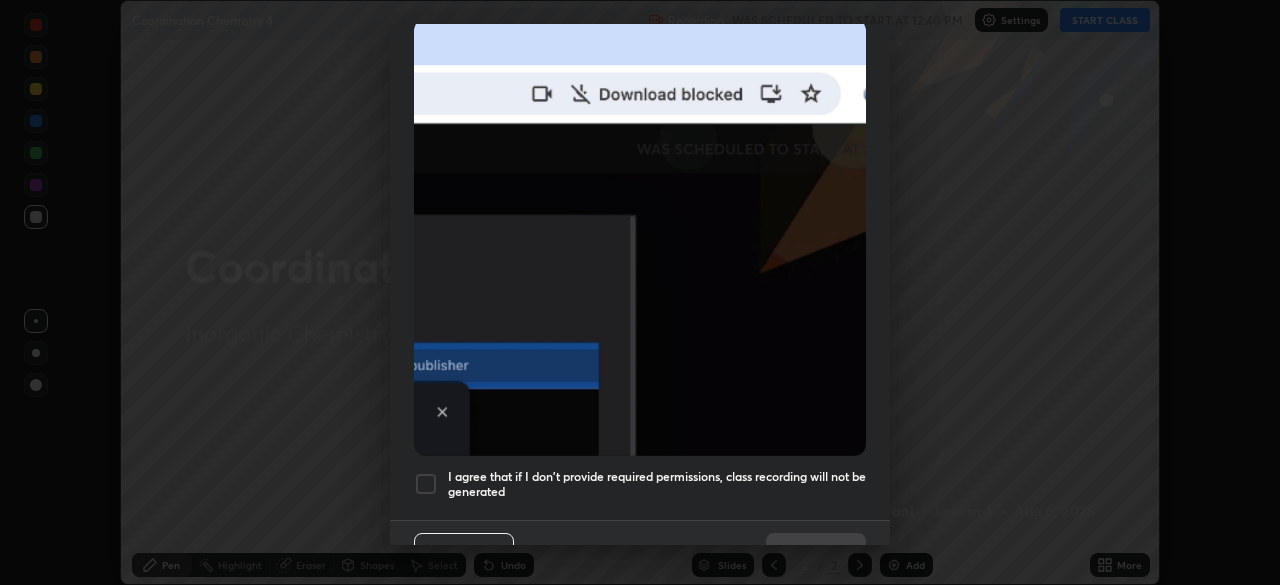 click at bounding box center [426, 484] 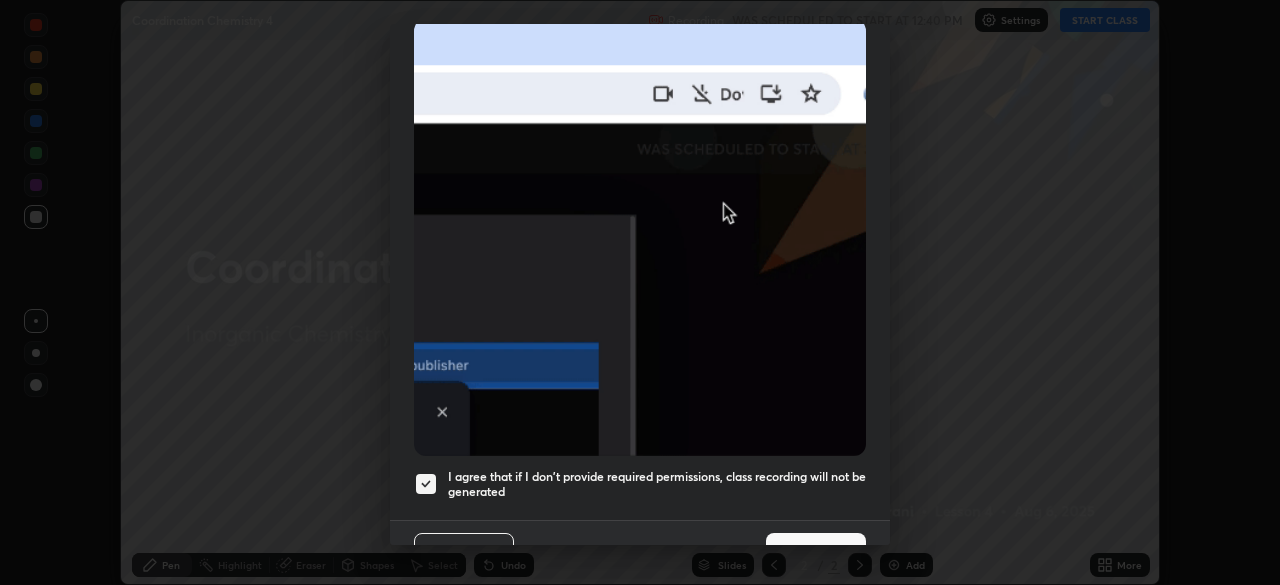 click on "Done" at bounding box center [816, 553] 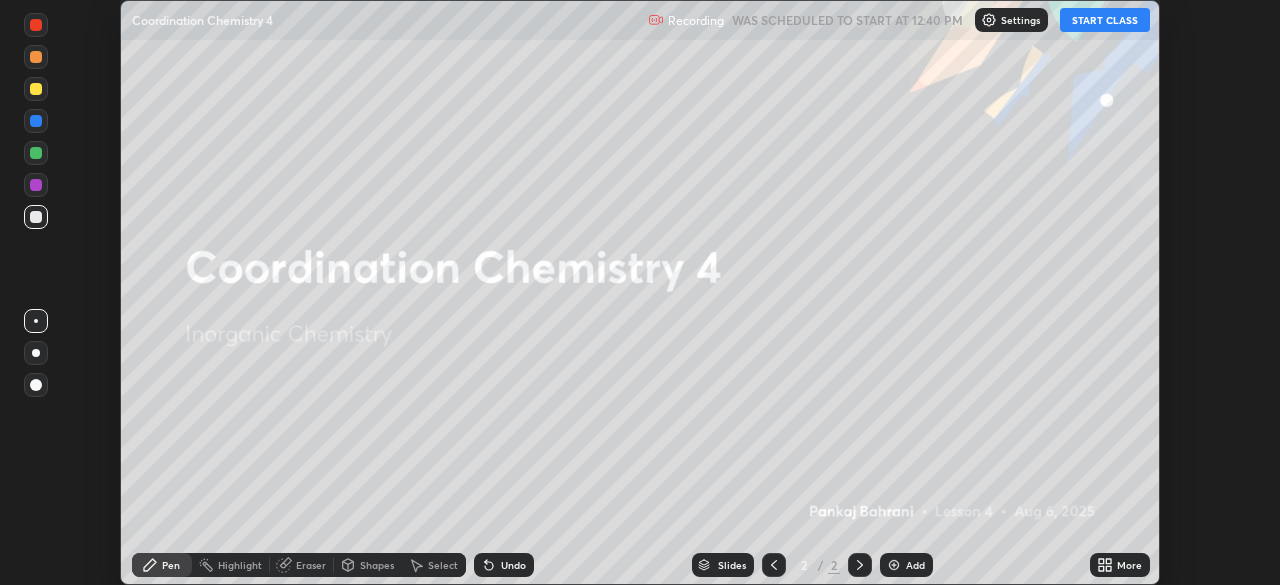 click 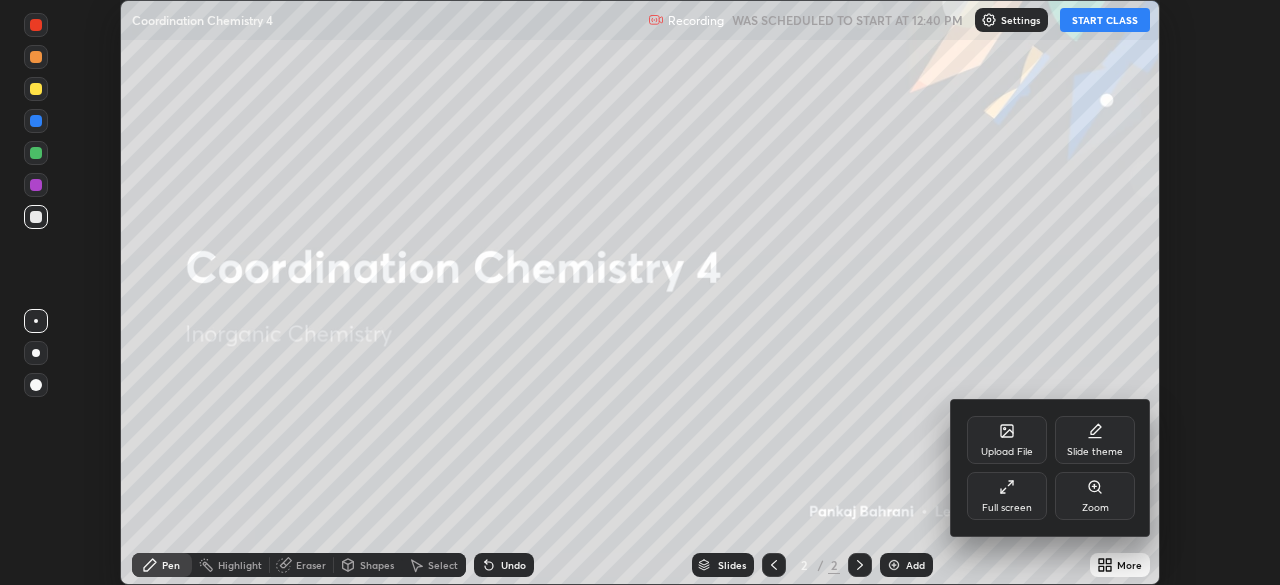 click 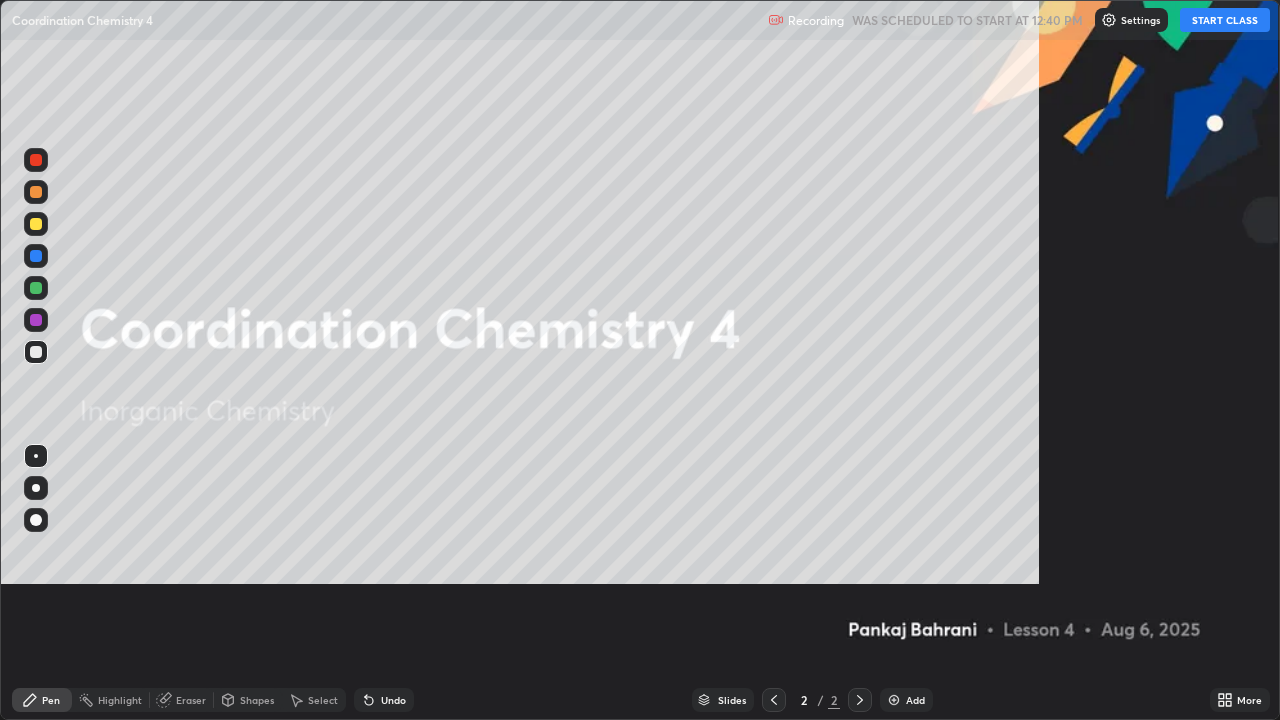 scroll, scrollTop: 99280, scrollLeft: 98720, axis: both 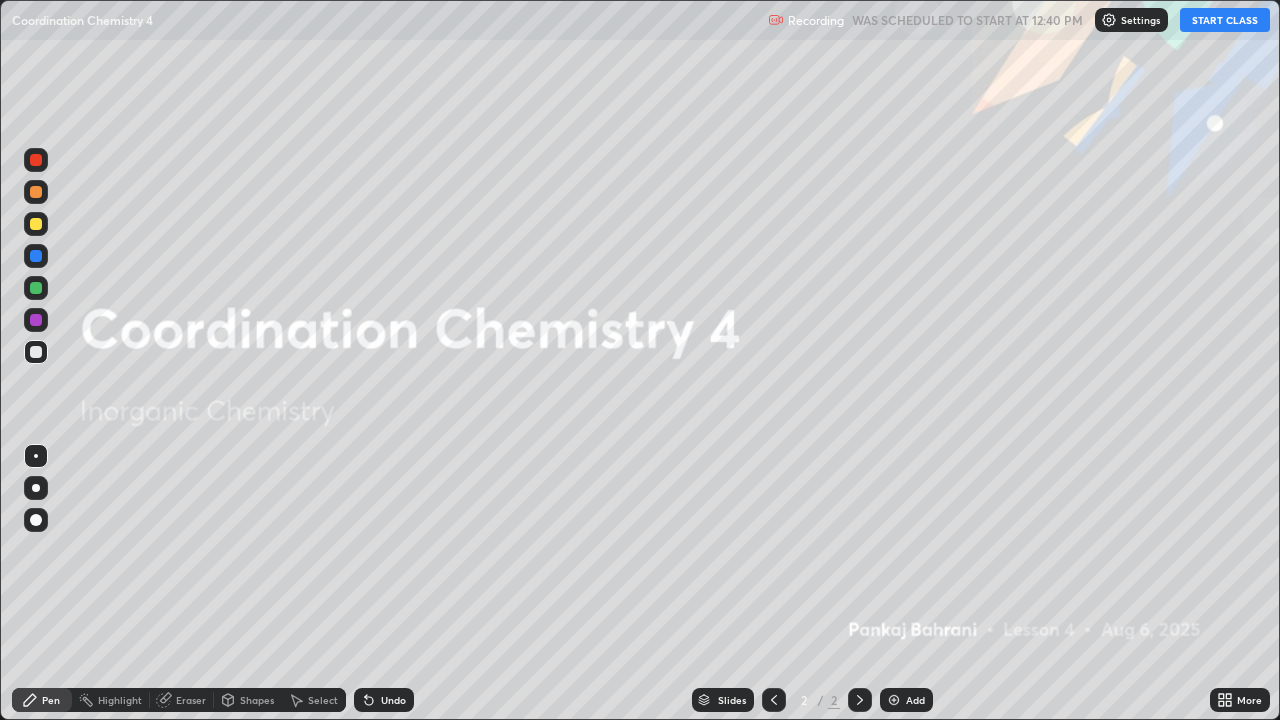 click on "START CLASS" at bounding box center [1225, 20] 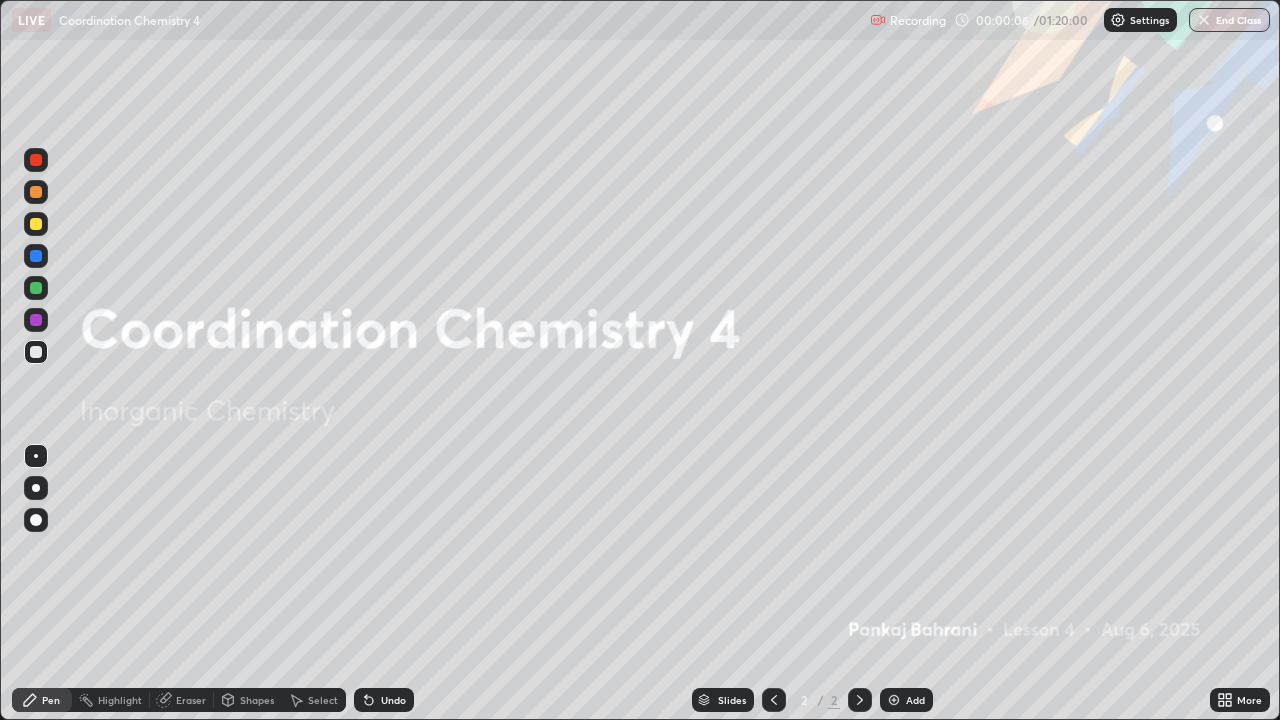 click at bounding box center [894, 700] 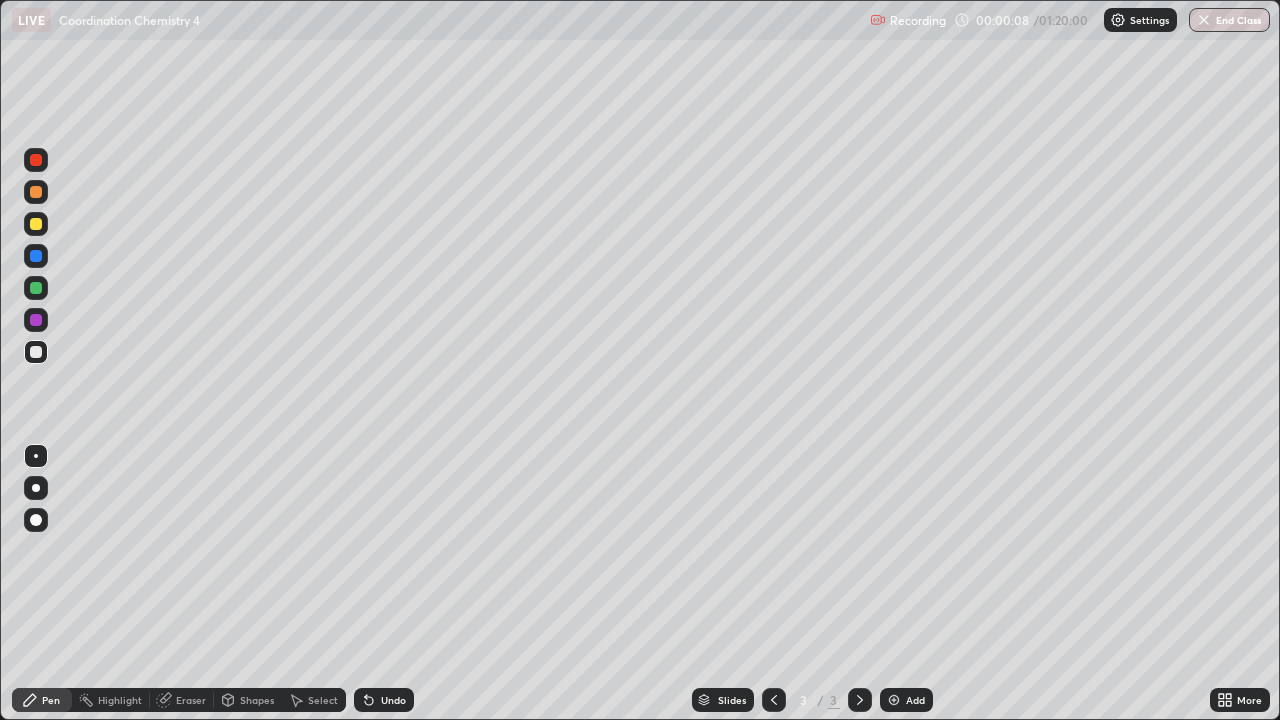click 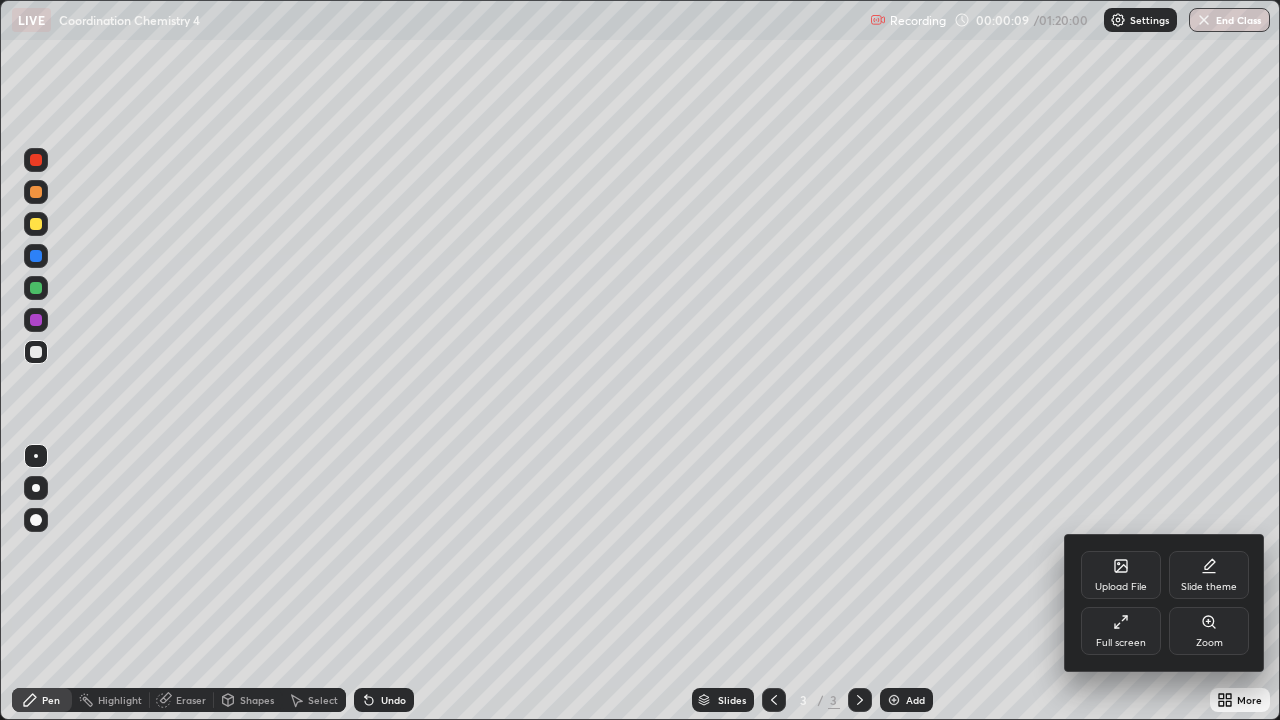 click on "Slide theme" at bounding box center (1209, 587) 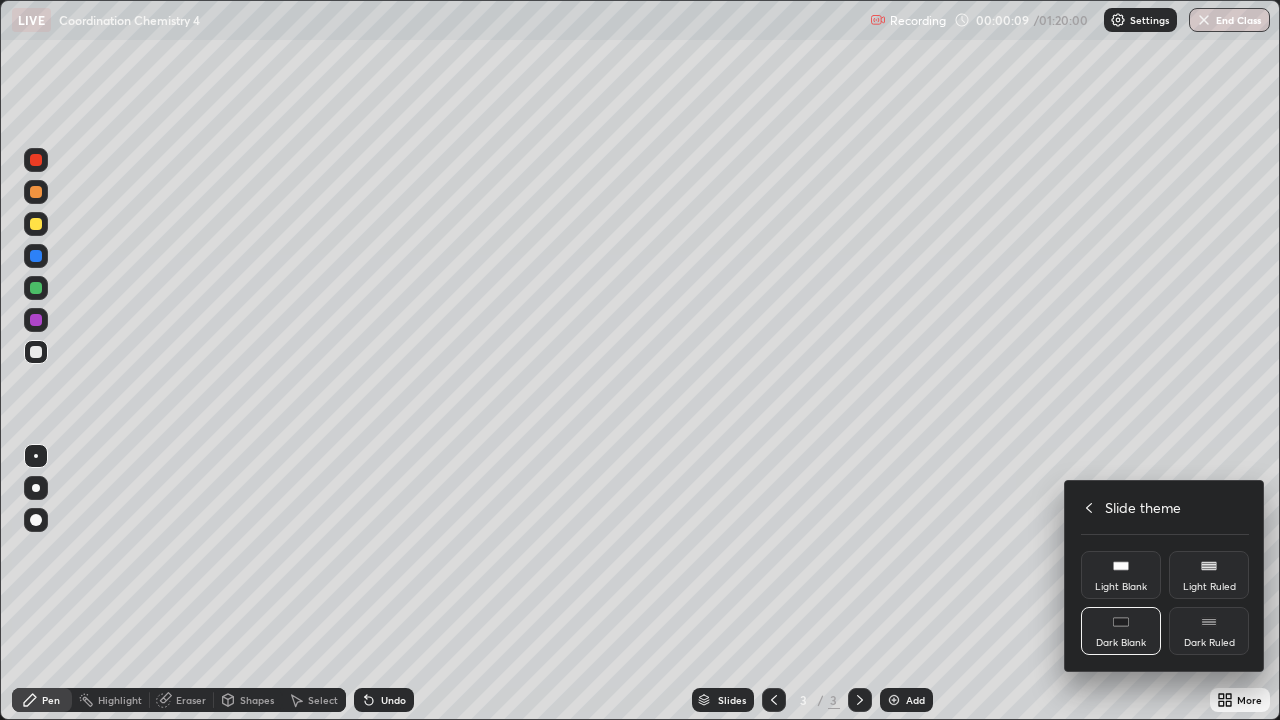 click on "Dark Ruled" at bounding box center (1209, 643) 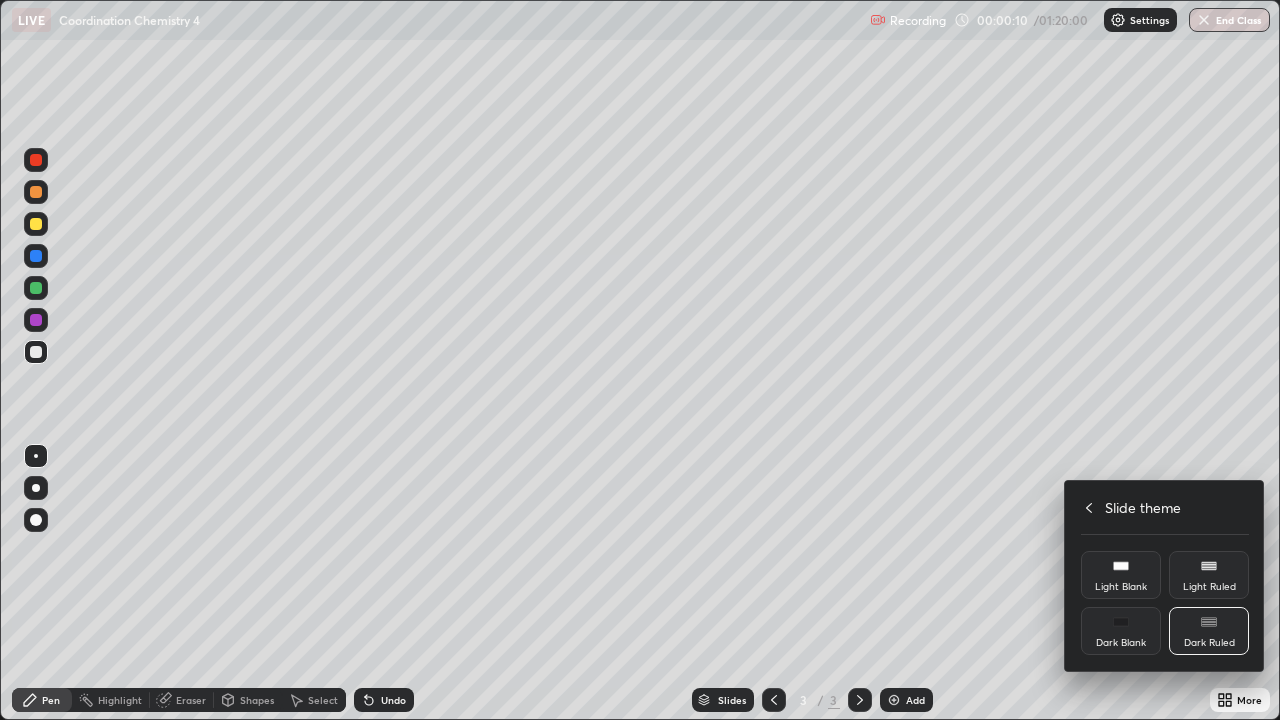 click 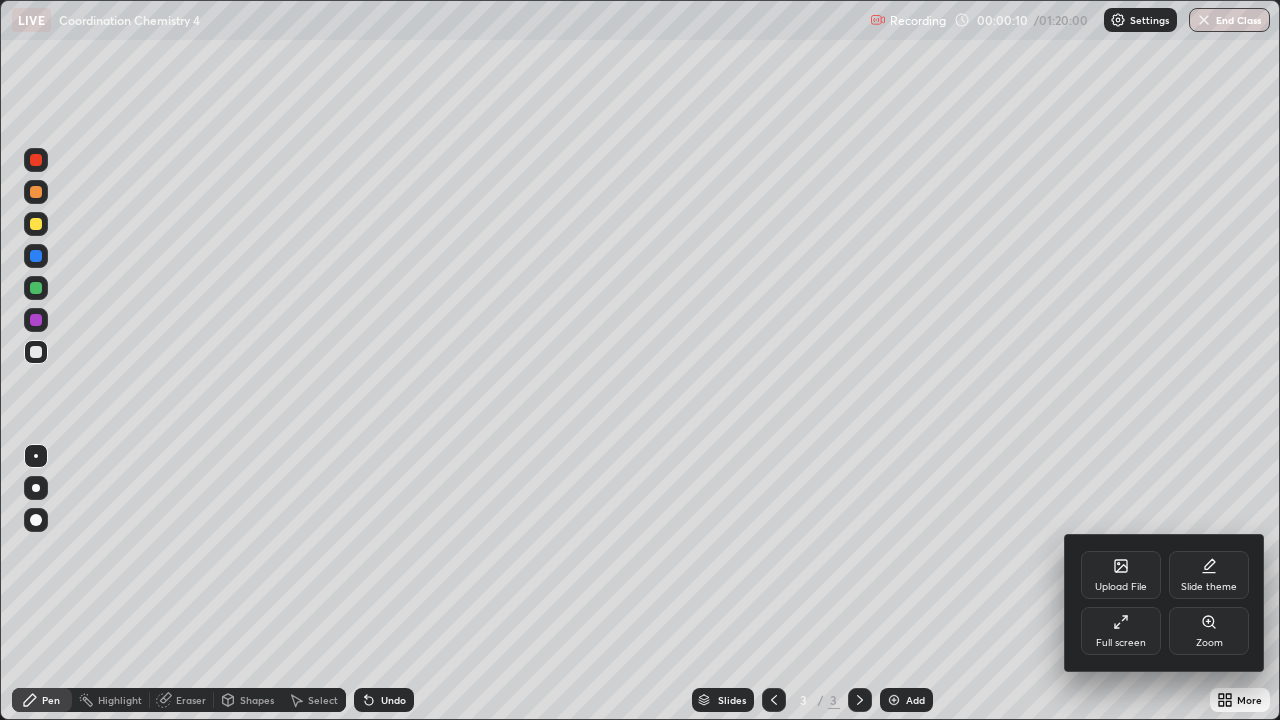 click at bounding box center [640, 360] 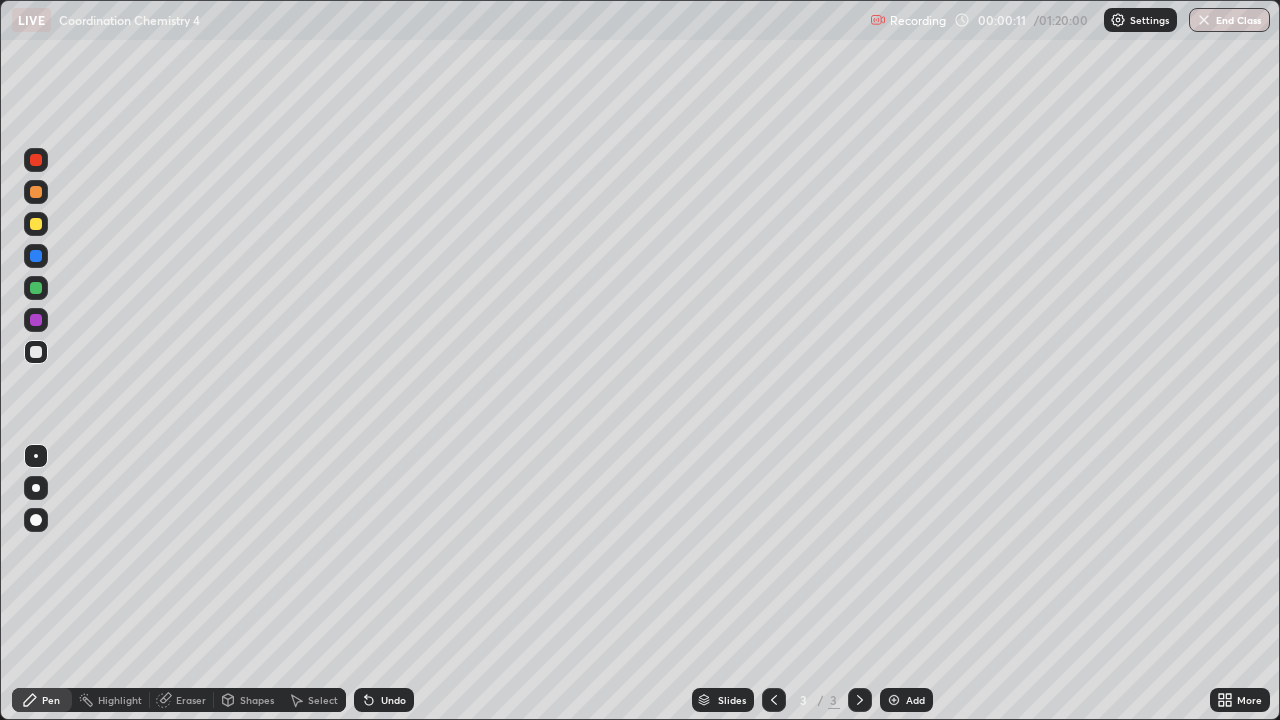 click on "Add" at bounding box center (915, 700) 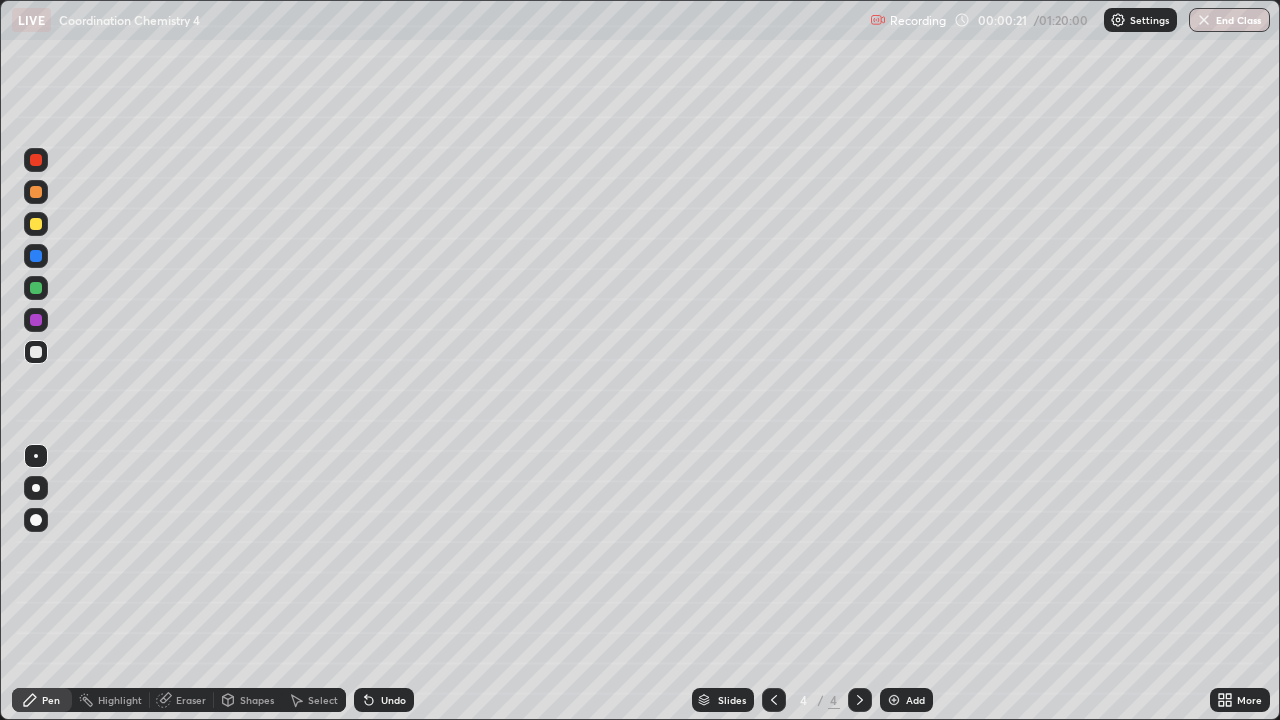 click at bounding box center [36, 224] 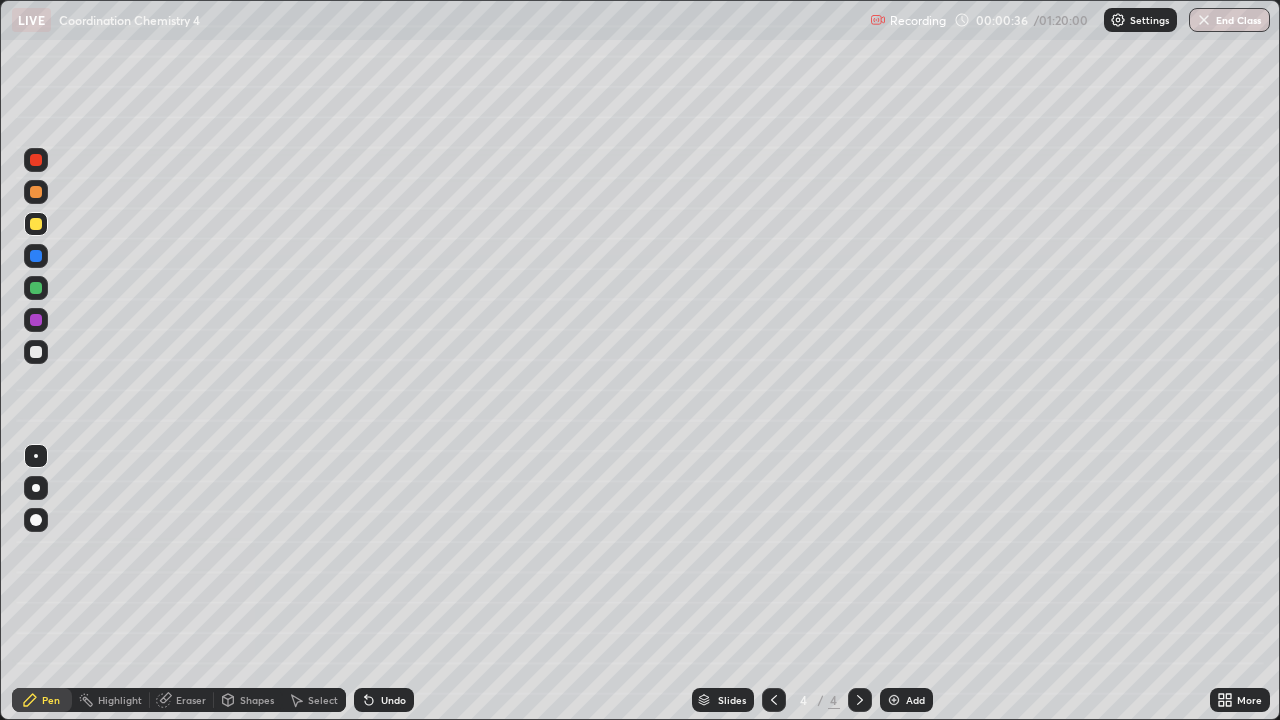 click at bounding box center [36, 352] 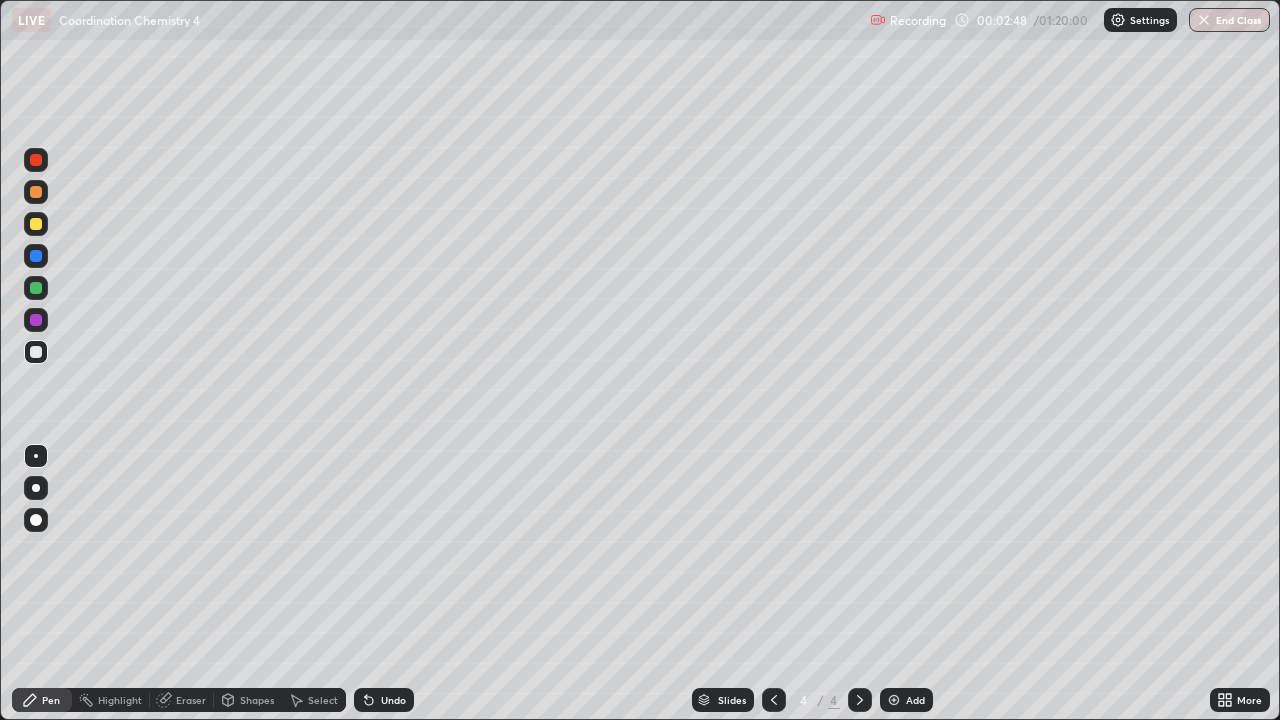 click at bounding box center [36, 352] 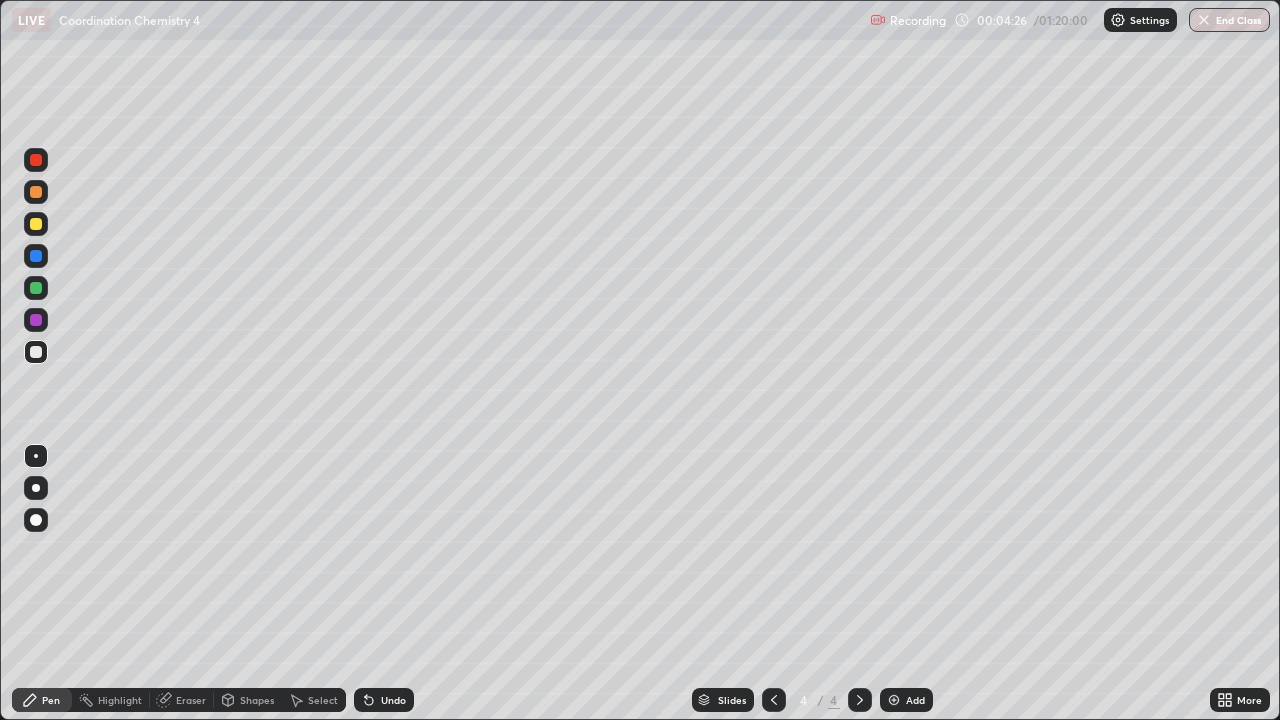 click at bounding box center (36, 224) 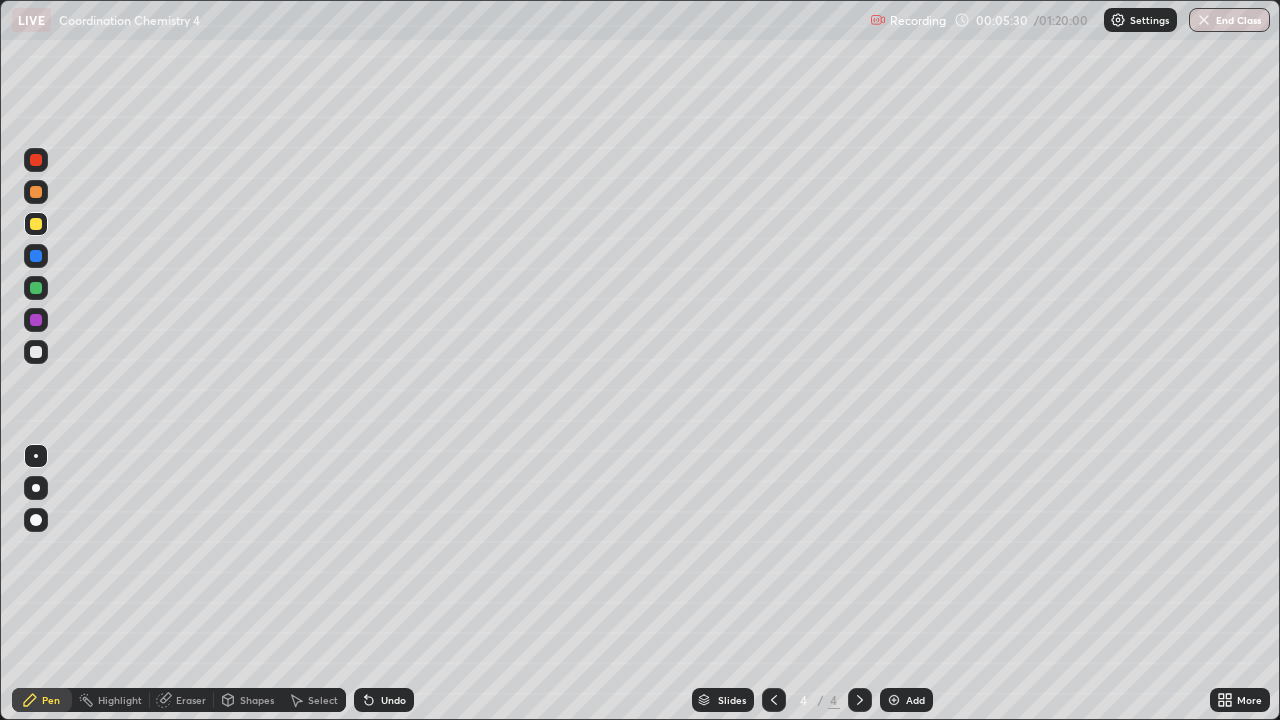 click at bounding box center (36, 352) 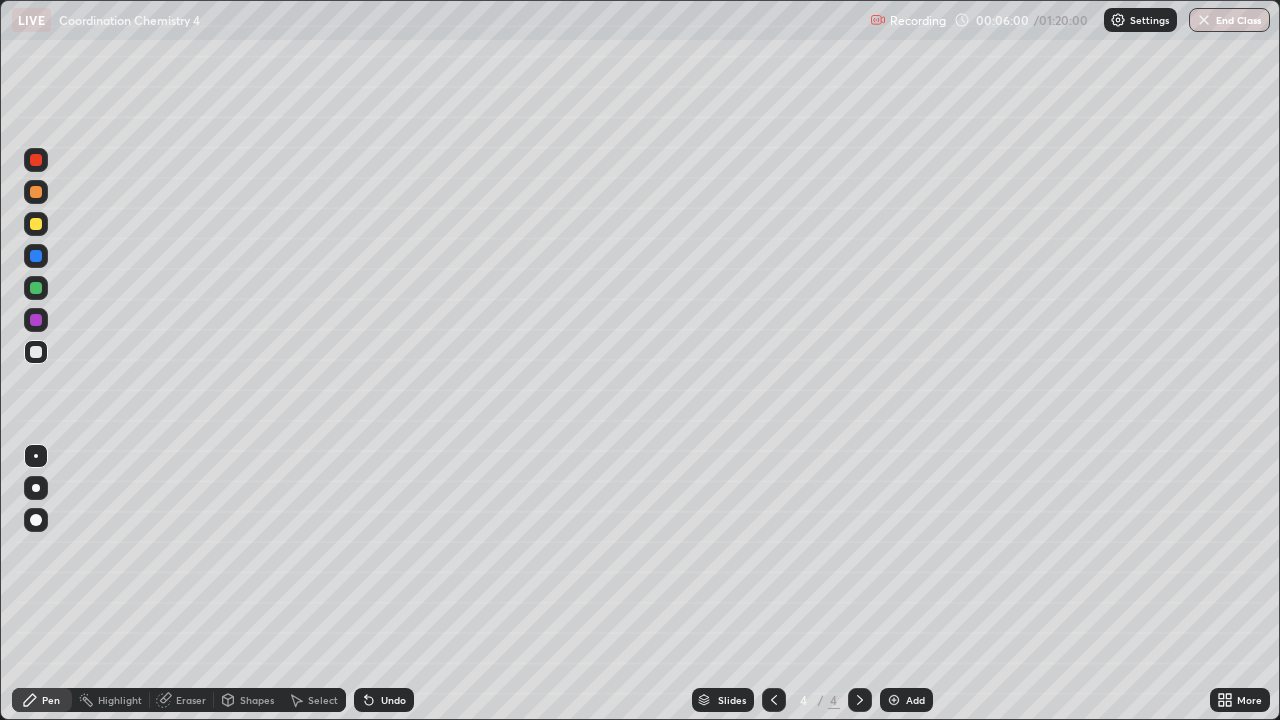 click on "Undo" at bounding box center (384, 700) 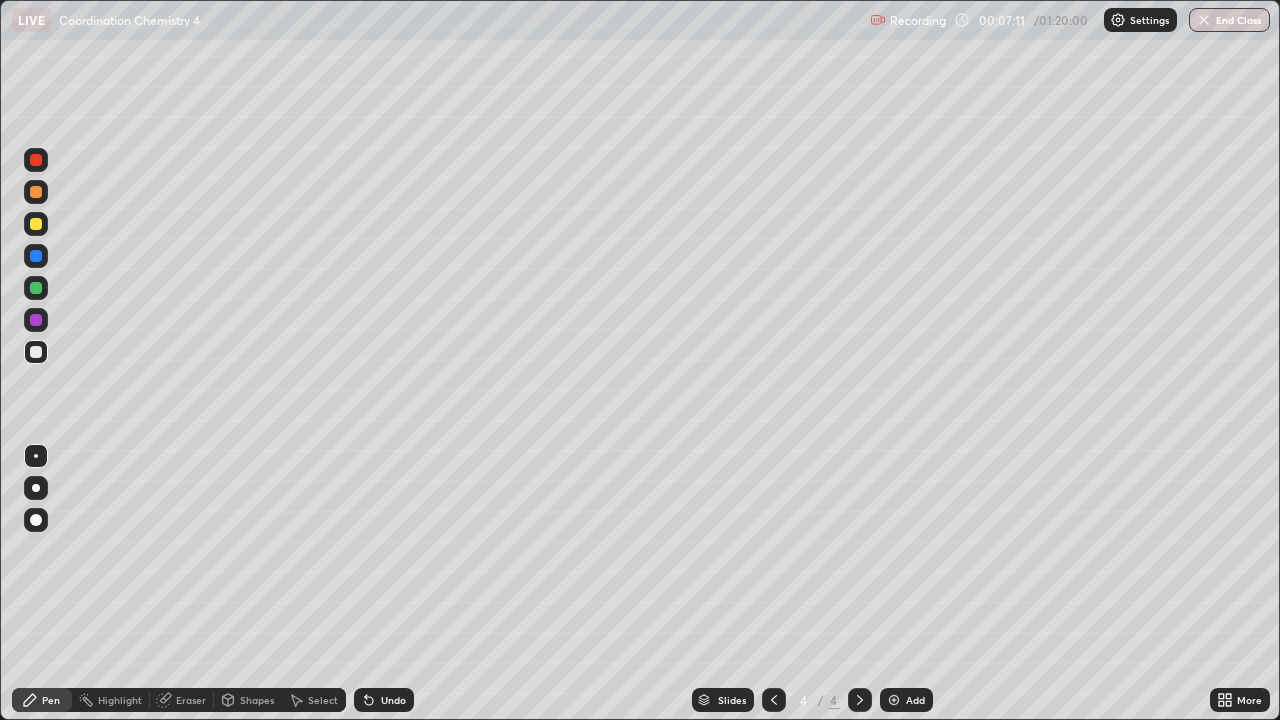 click at bounding box center (36, 288) 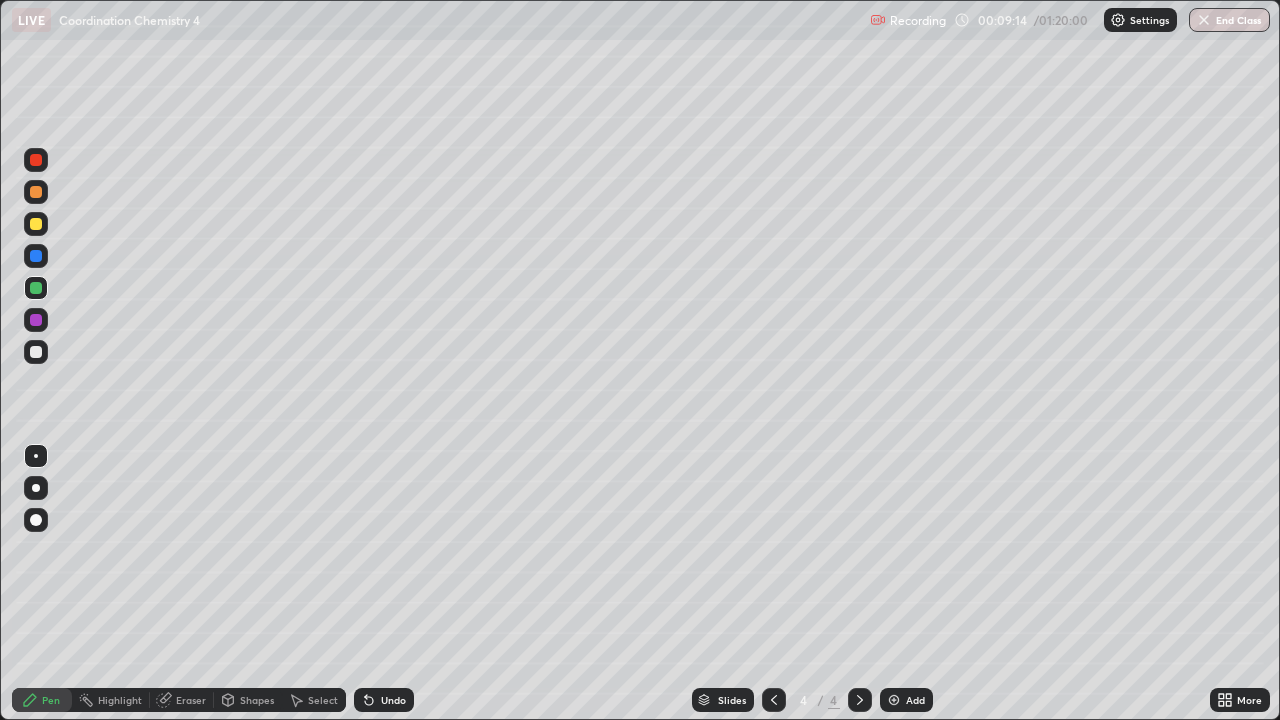 click at bounding box center [894, 700] 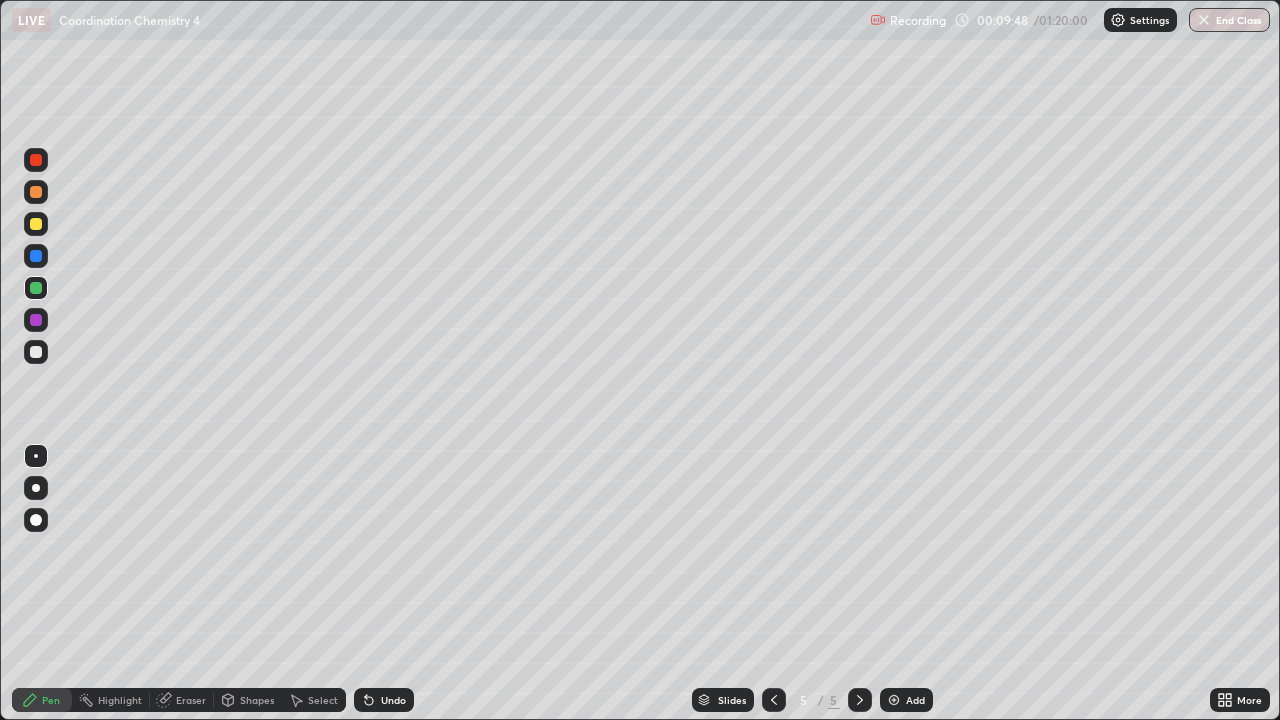 click on "Undo" at bounding box center (384, 700) 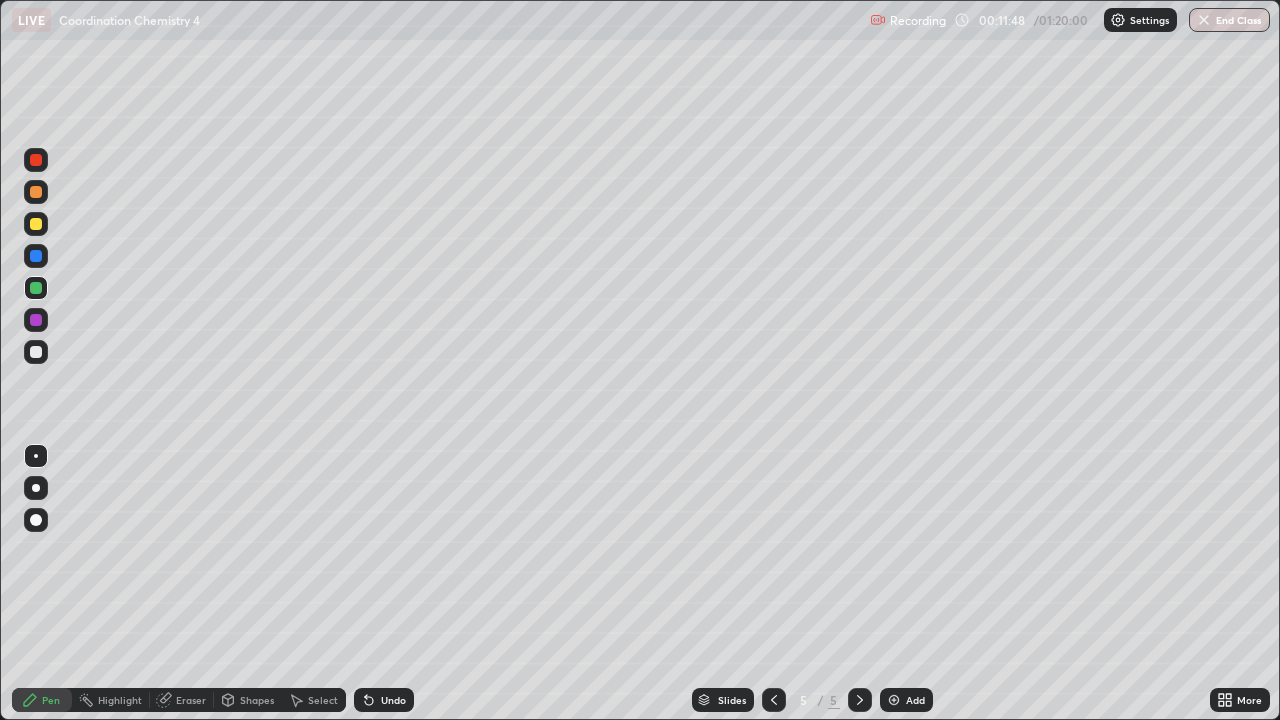 click at bounding box center [774, 700] 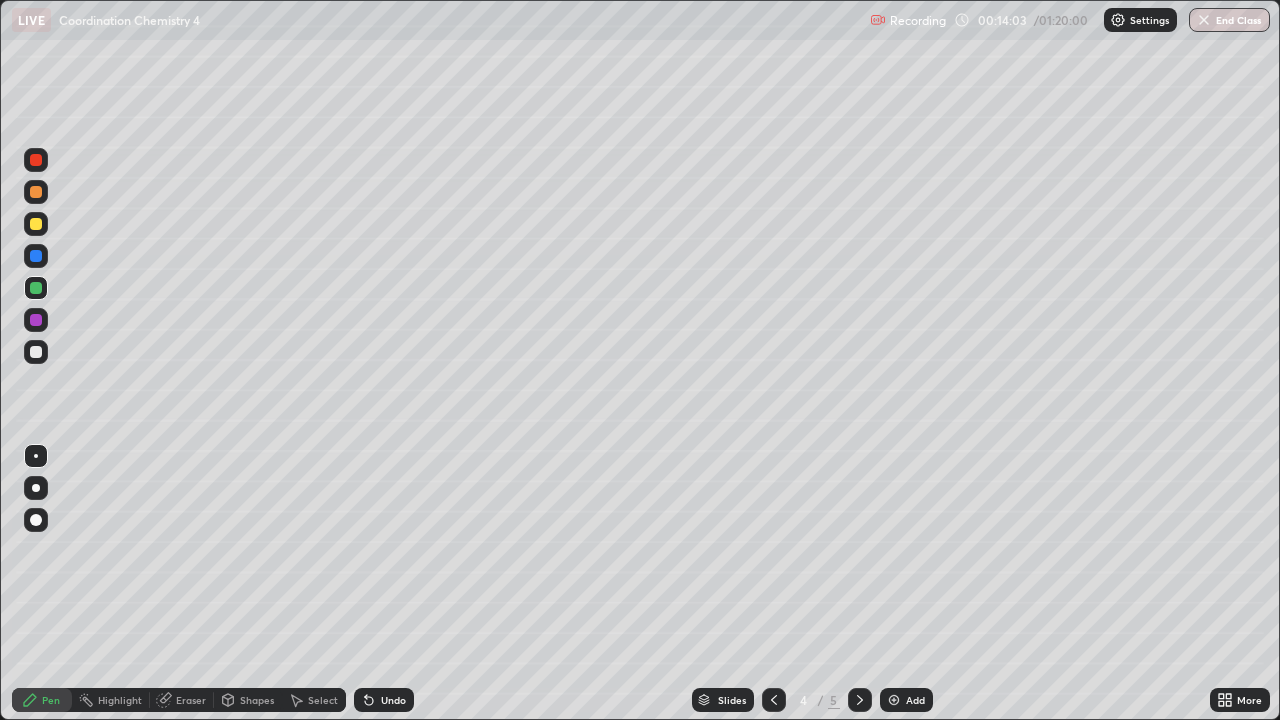 click at bounding box center [860, 700] 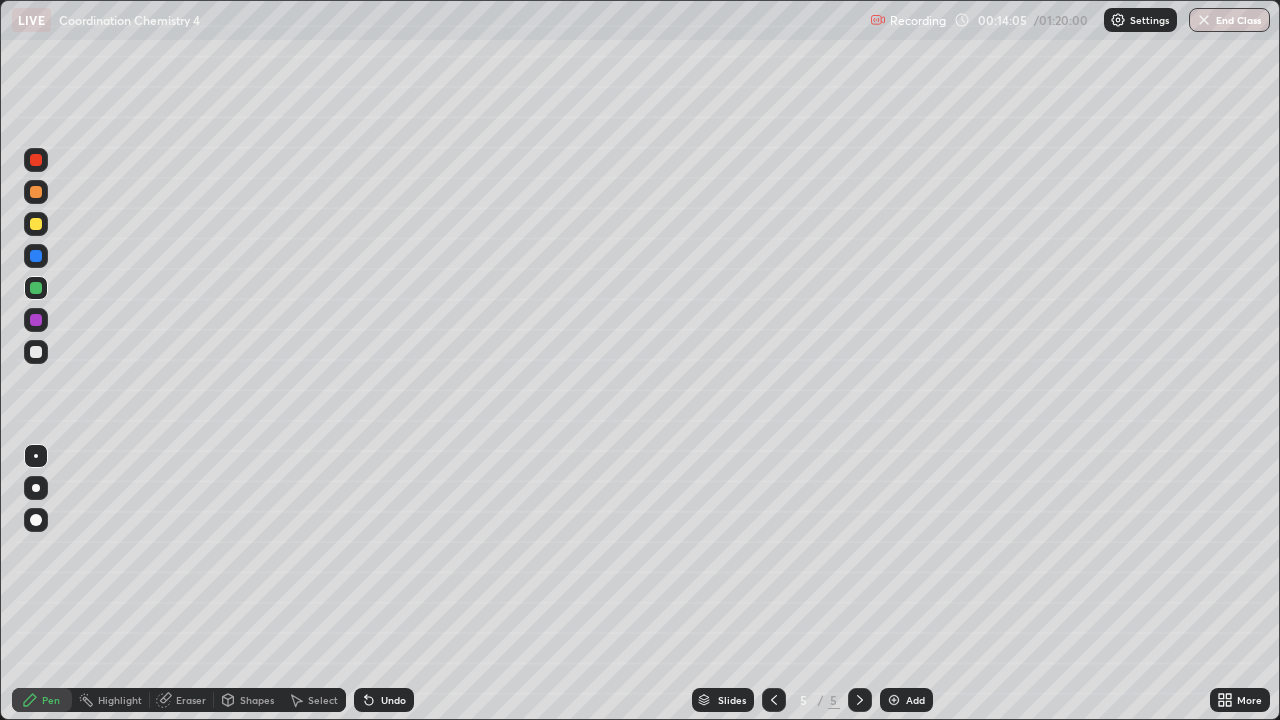 click at bounding box center (36, 352) 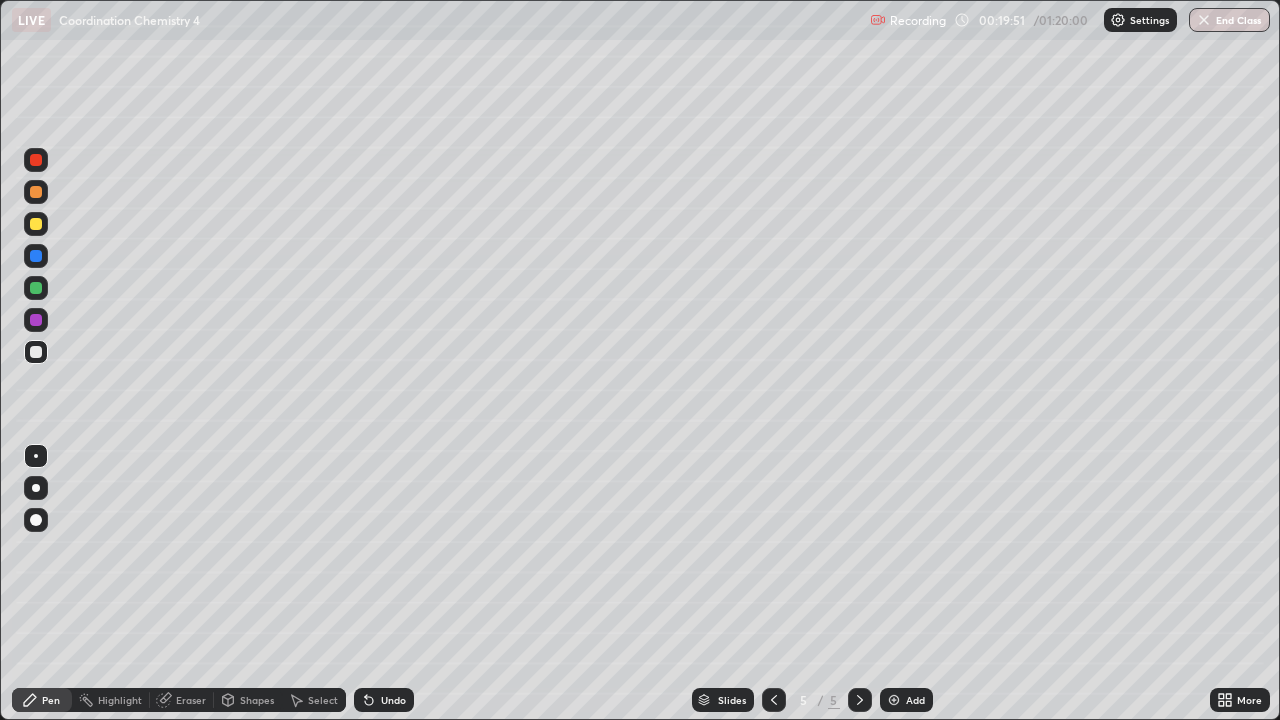 click at bounding box center (894, 700) 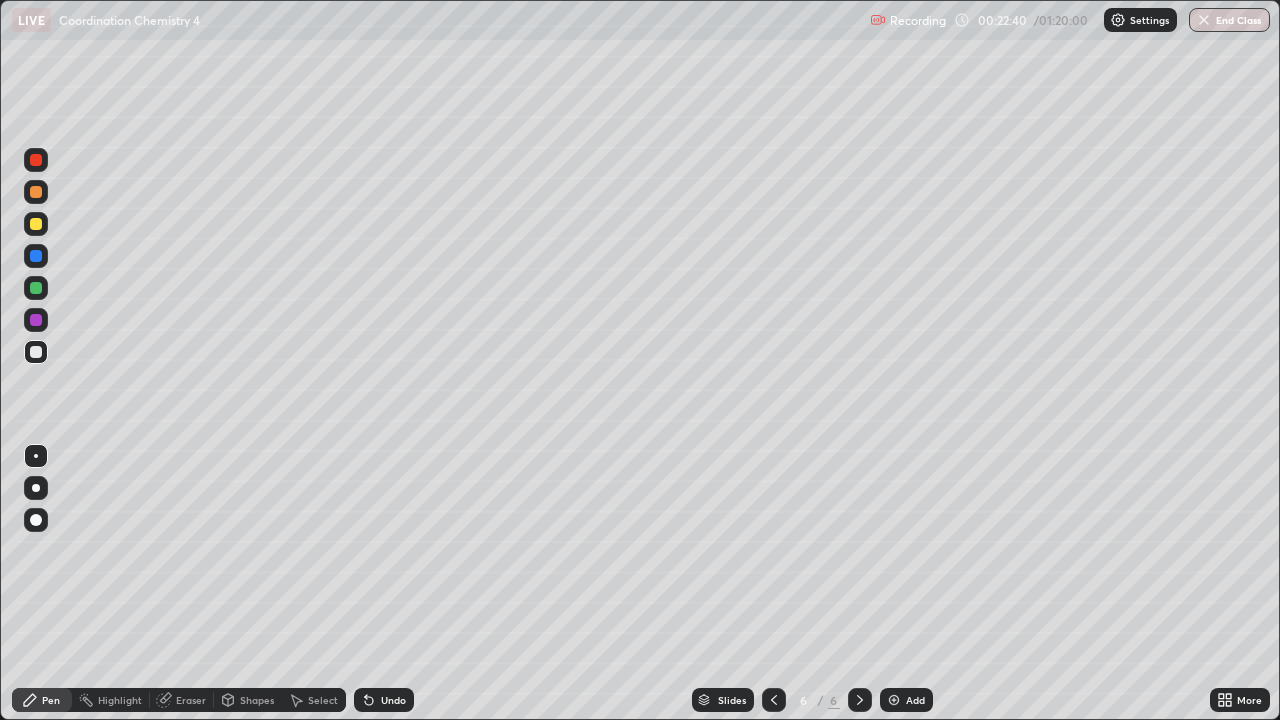 click on "Undo" at bounding box center [393, 700] 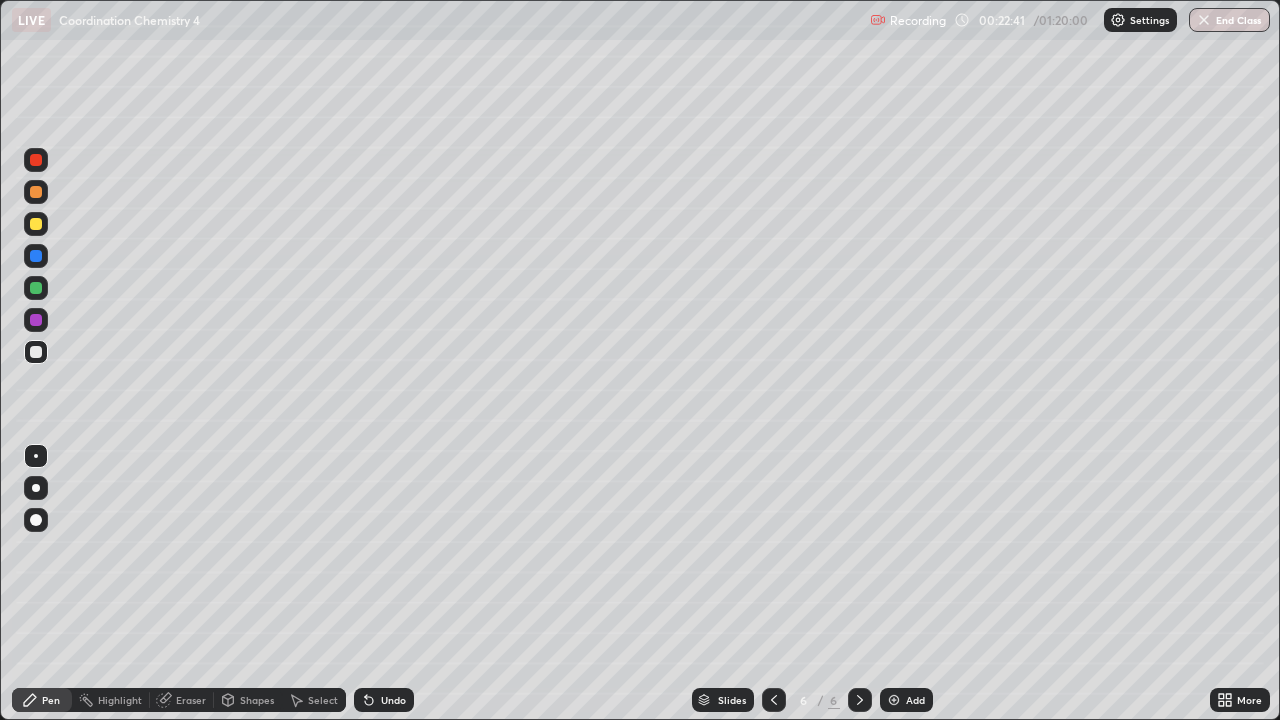 click on "Undo" at bounding box center [393, 700] 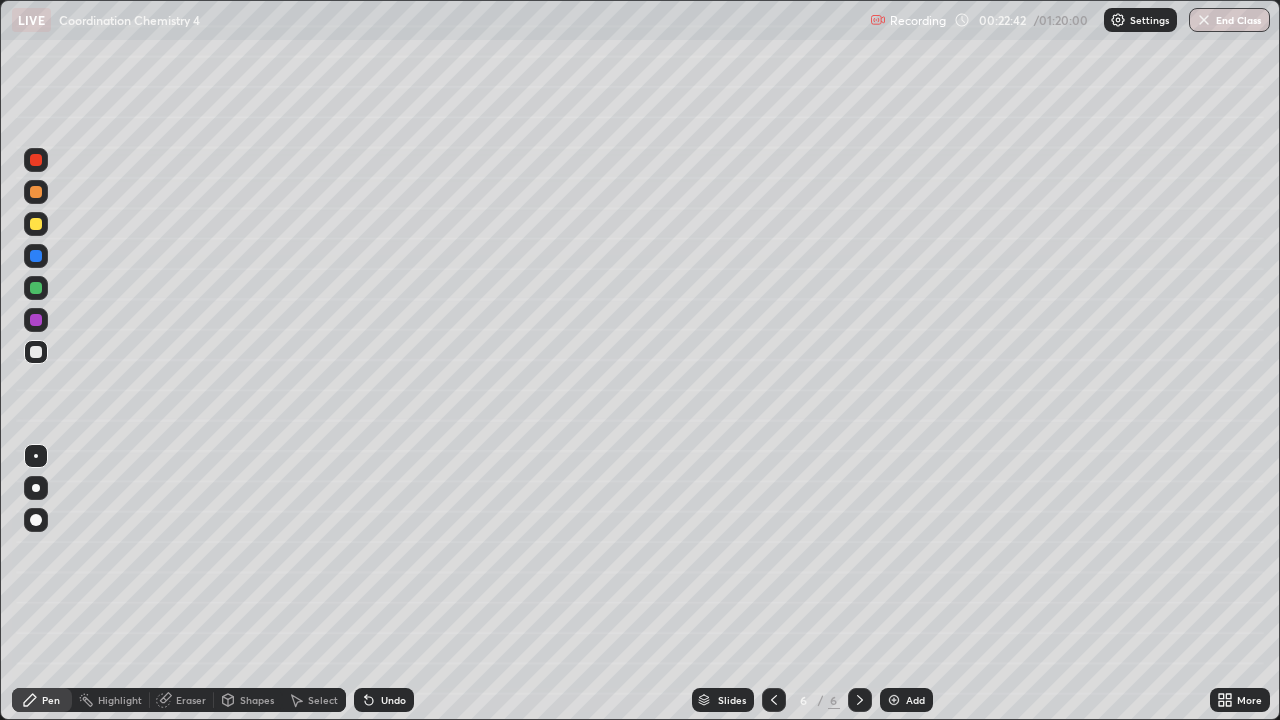 click on "Undo" at bounding box center [384, 700] 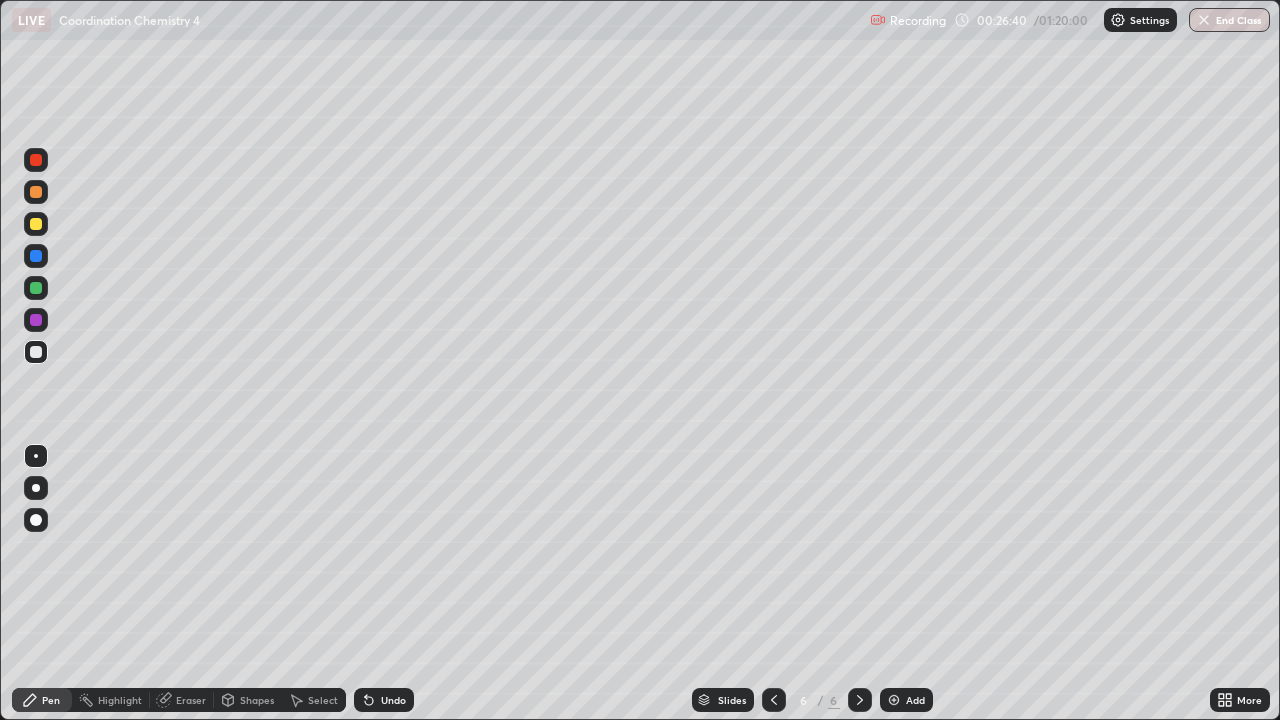 click at bounding box center [36, 288] 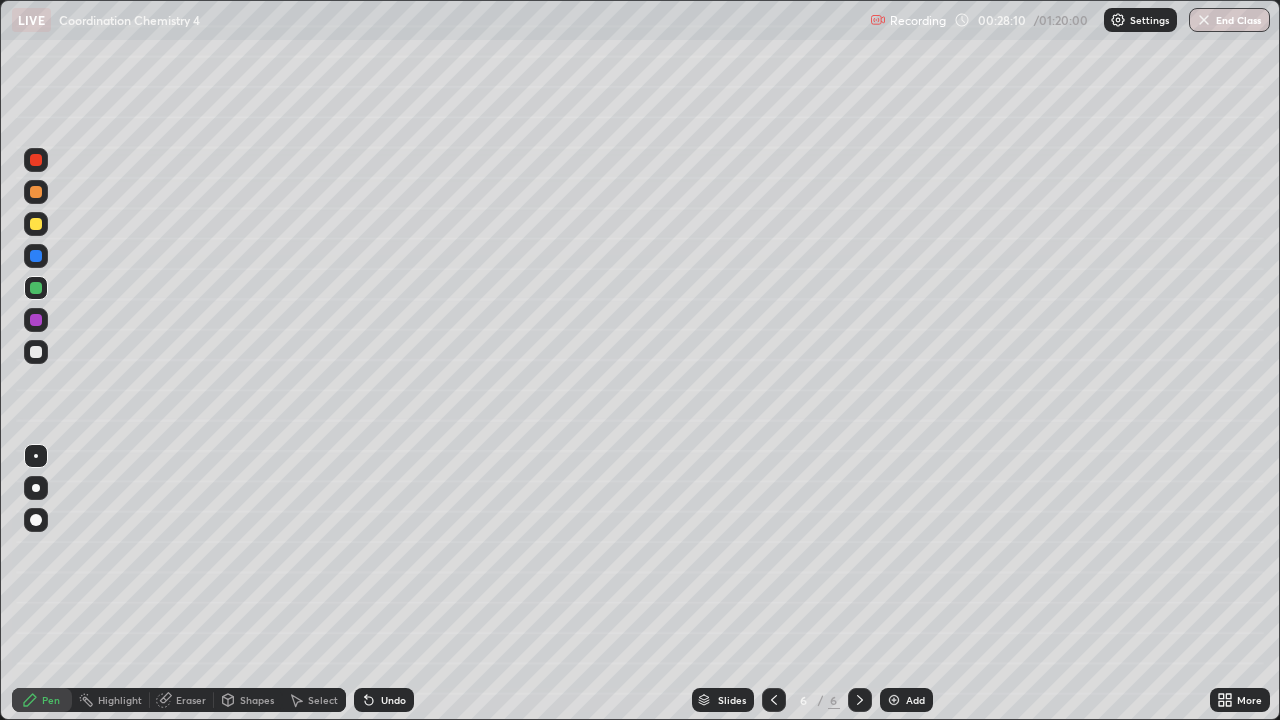 click on "Undo" at bounding box center [393, 700] 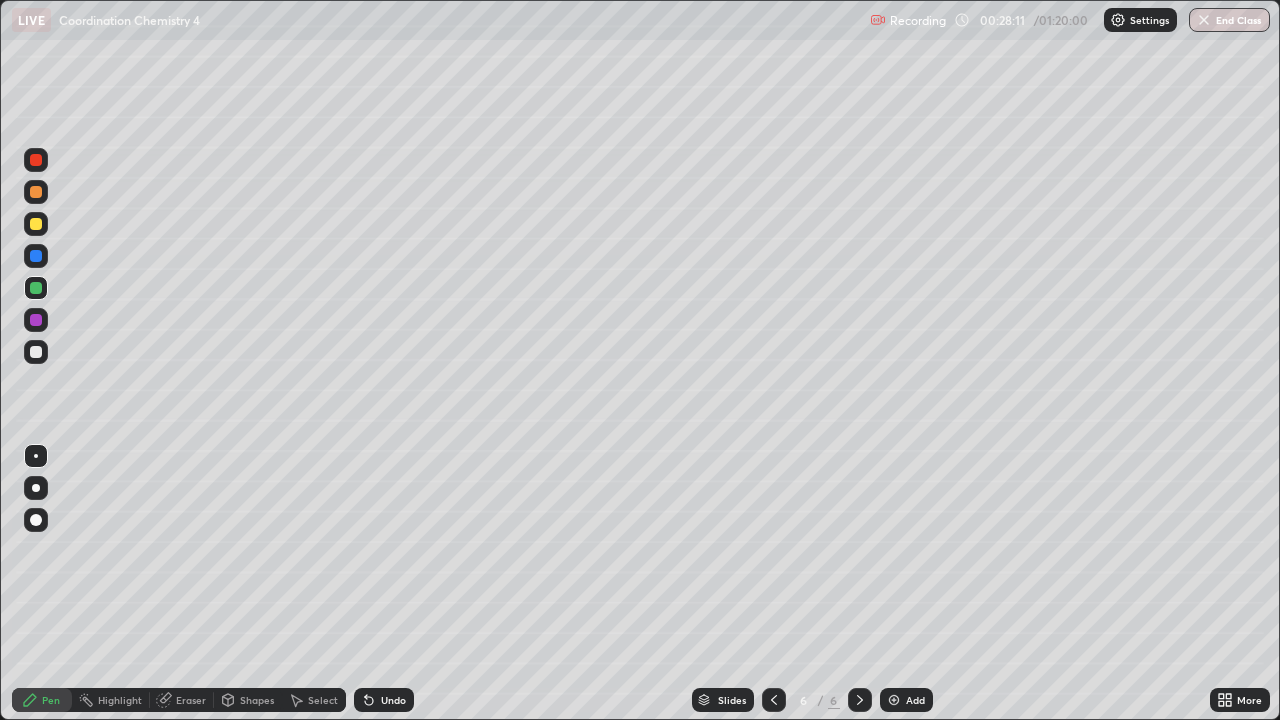 click on "Undo" at bounding box center (393, 700) 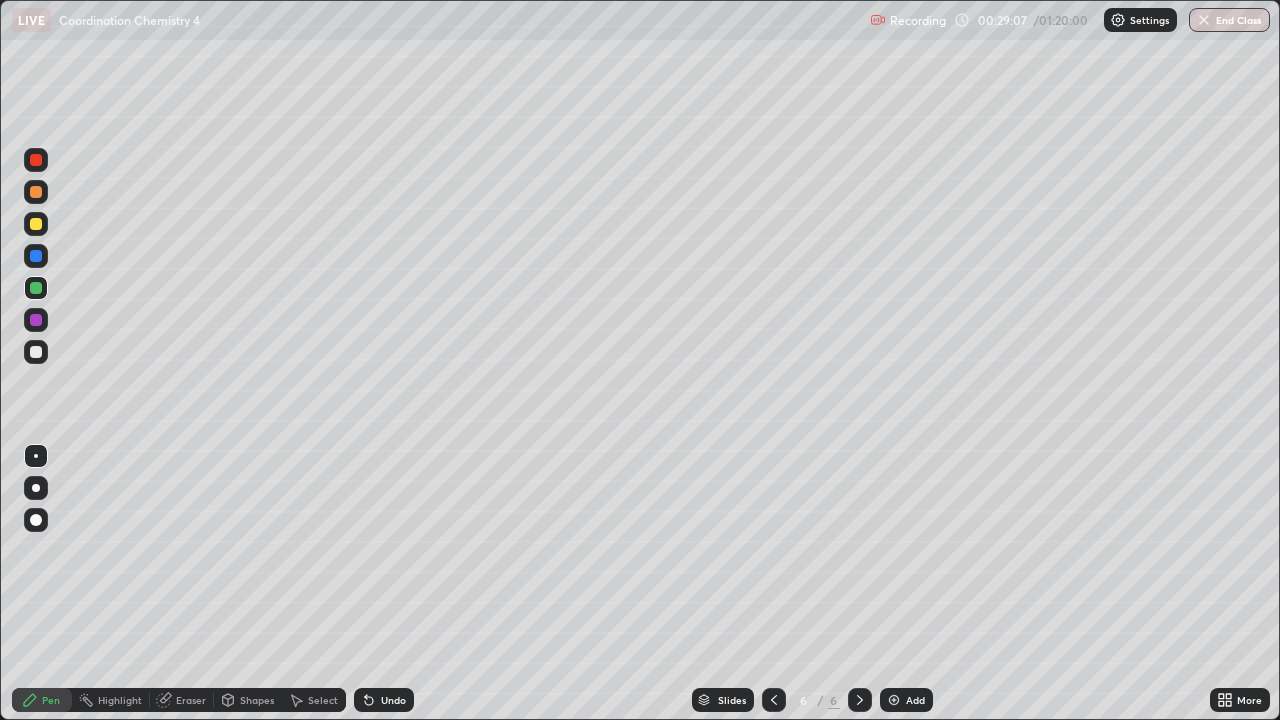click at bounding box center (36, 352) 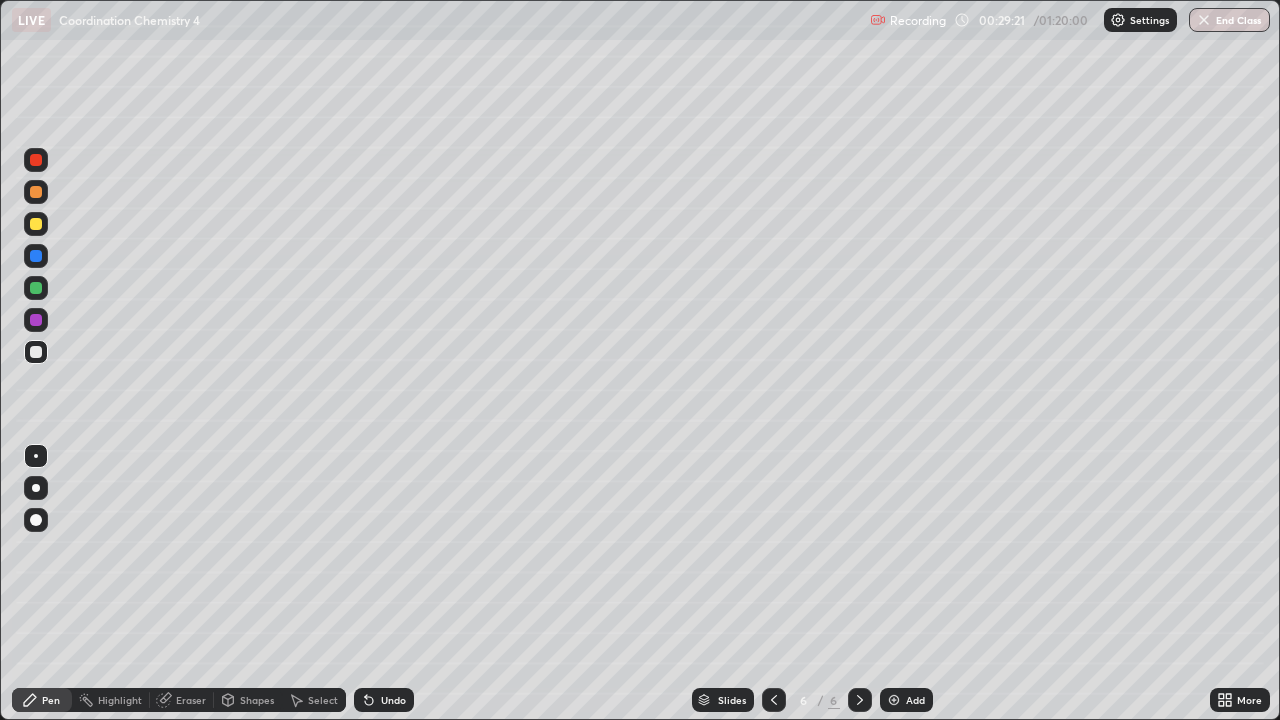 click on "Eraser" at bounding box center (191, 700) 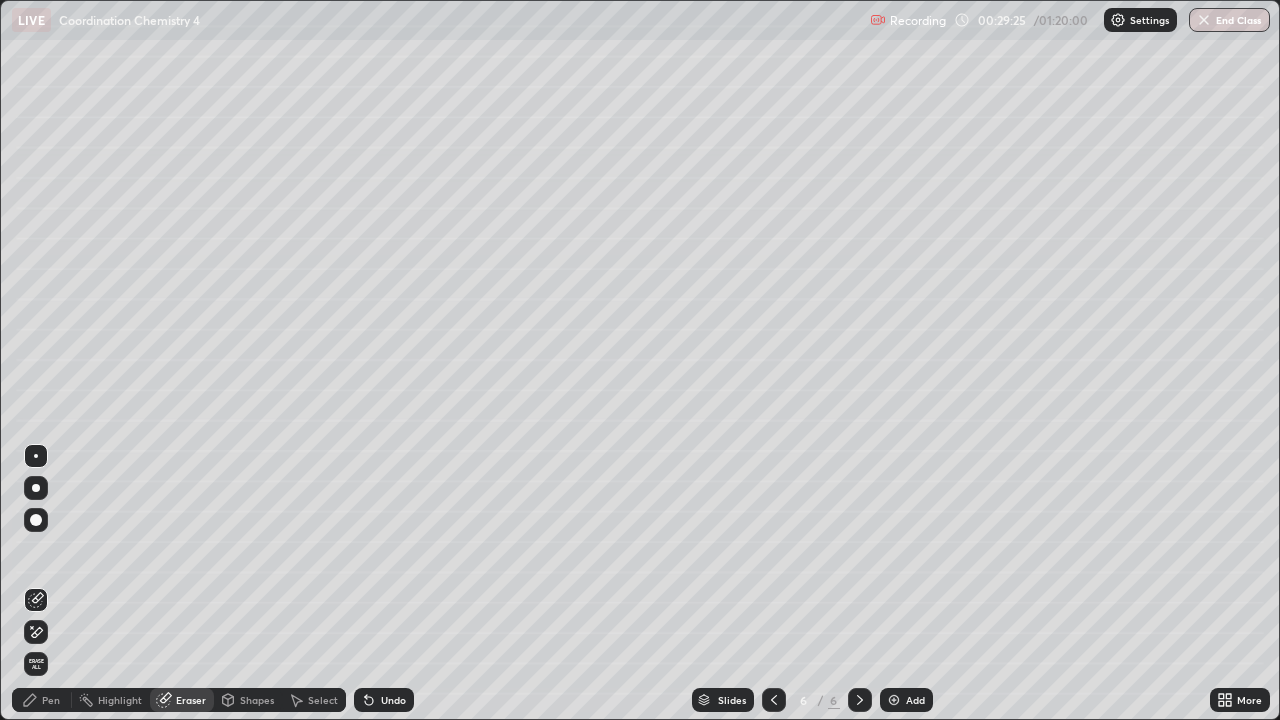 click on "Pen" at bounding box center (42, 700) 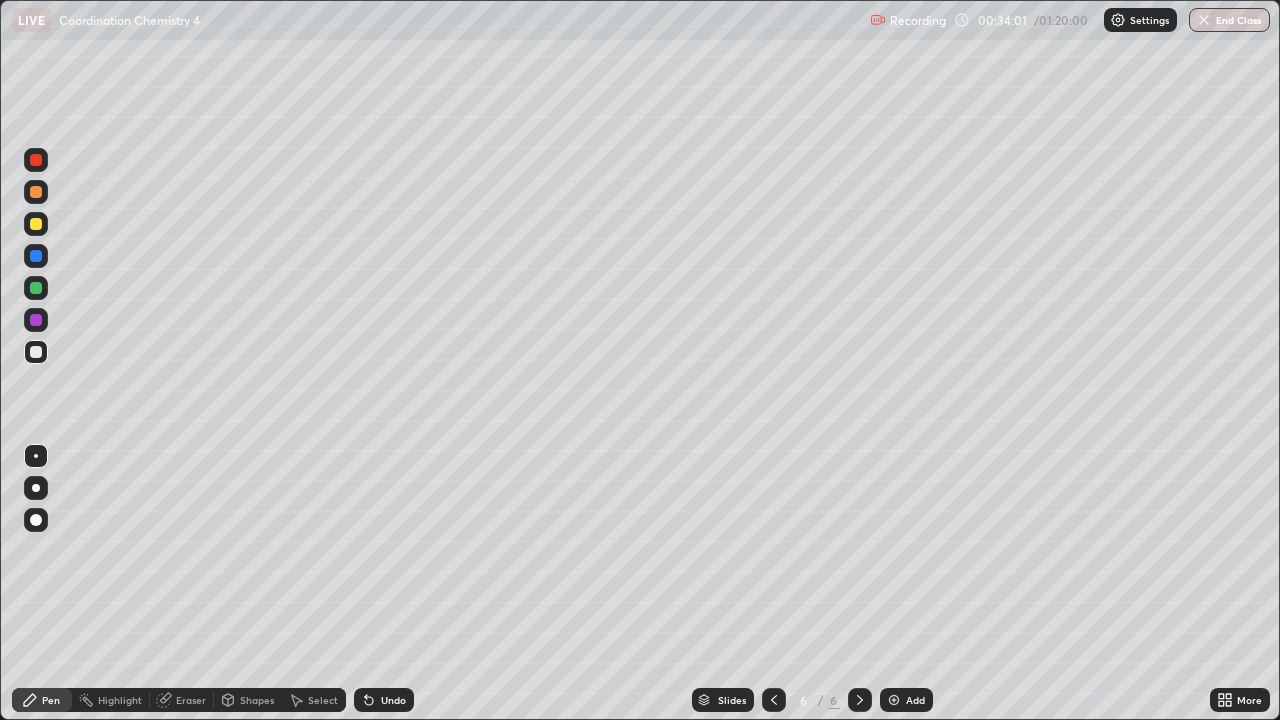 click at bounding box center [894, 700] 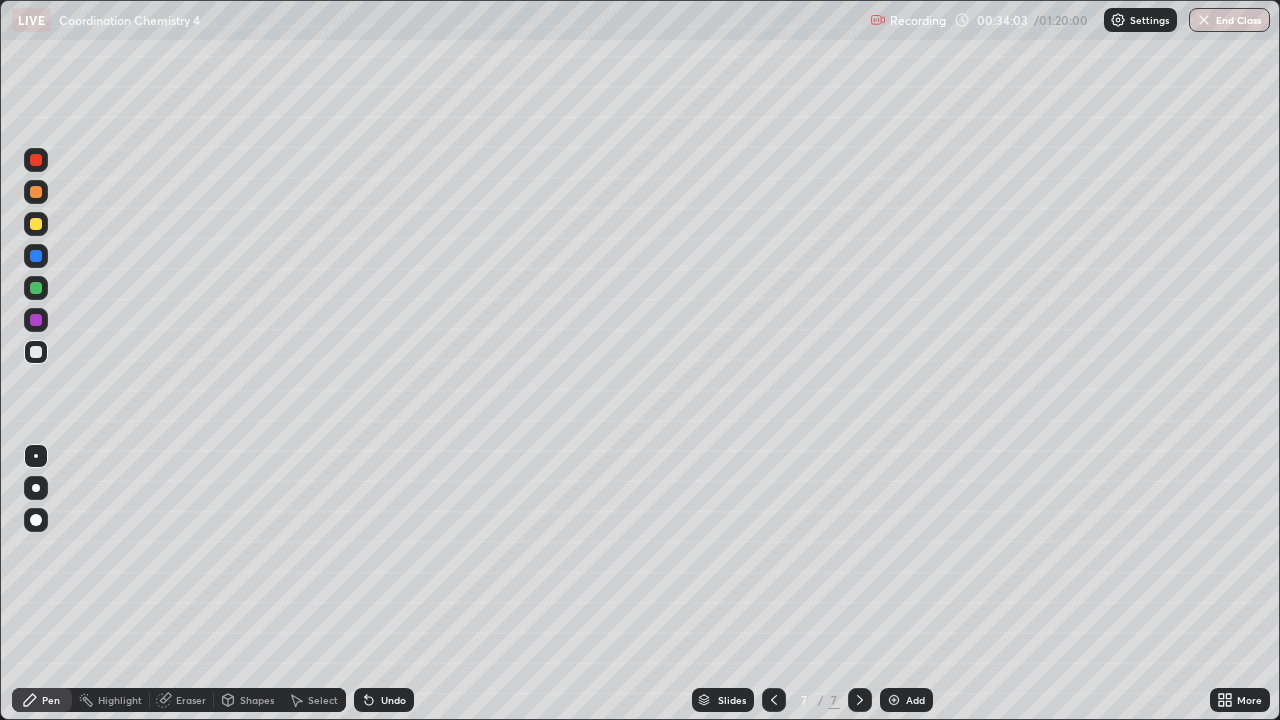 click at bounding box center (36, 224) 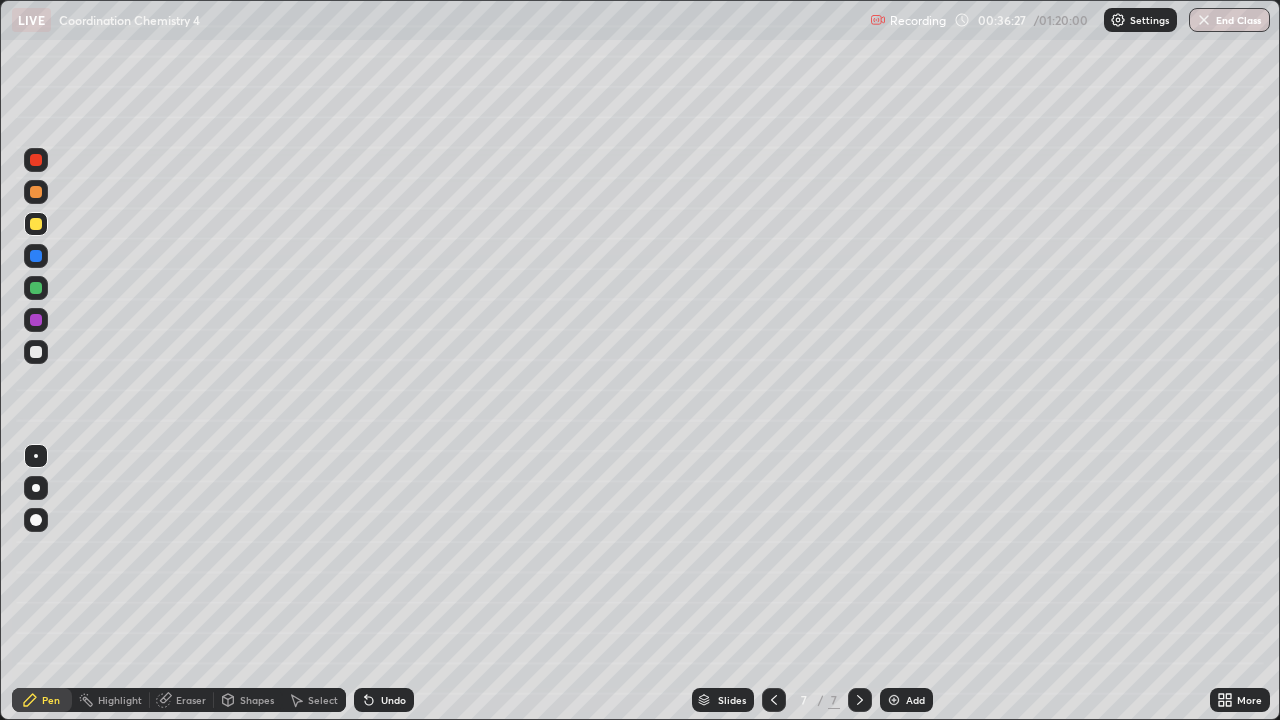 click at bounding box center (36, 352) 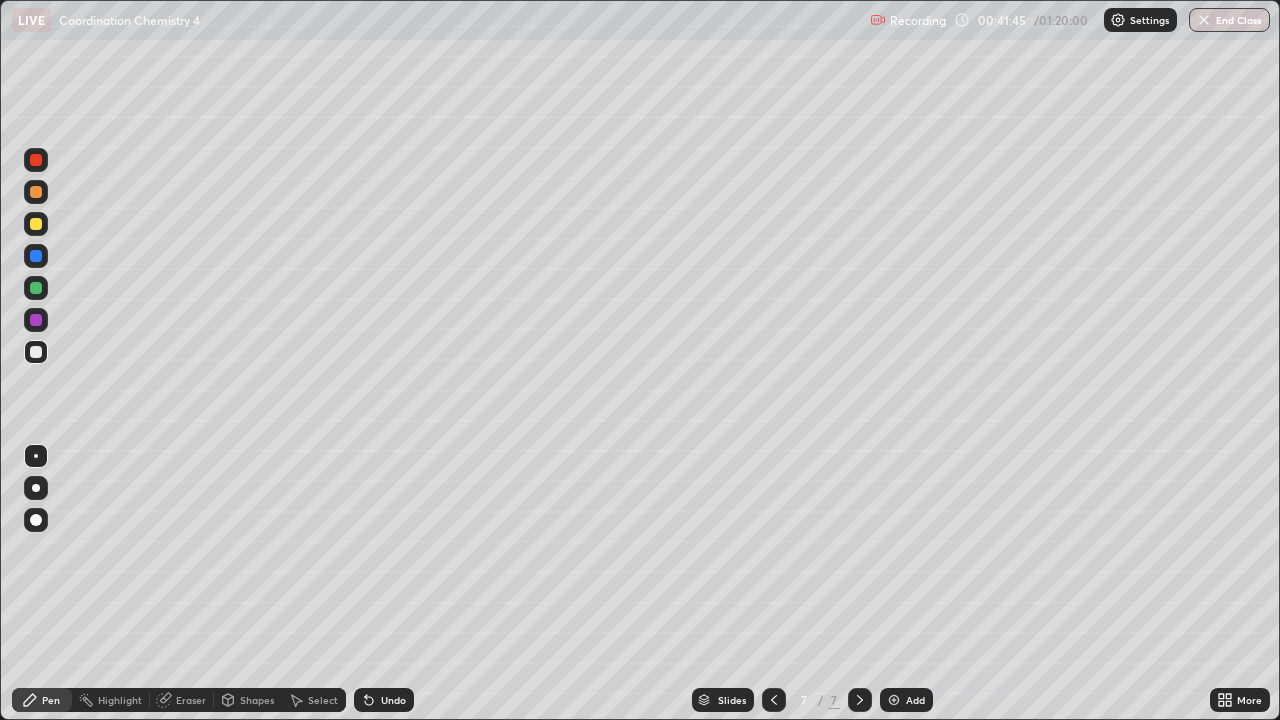 click on "Add" at bounding box center (915, 700) 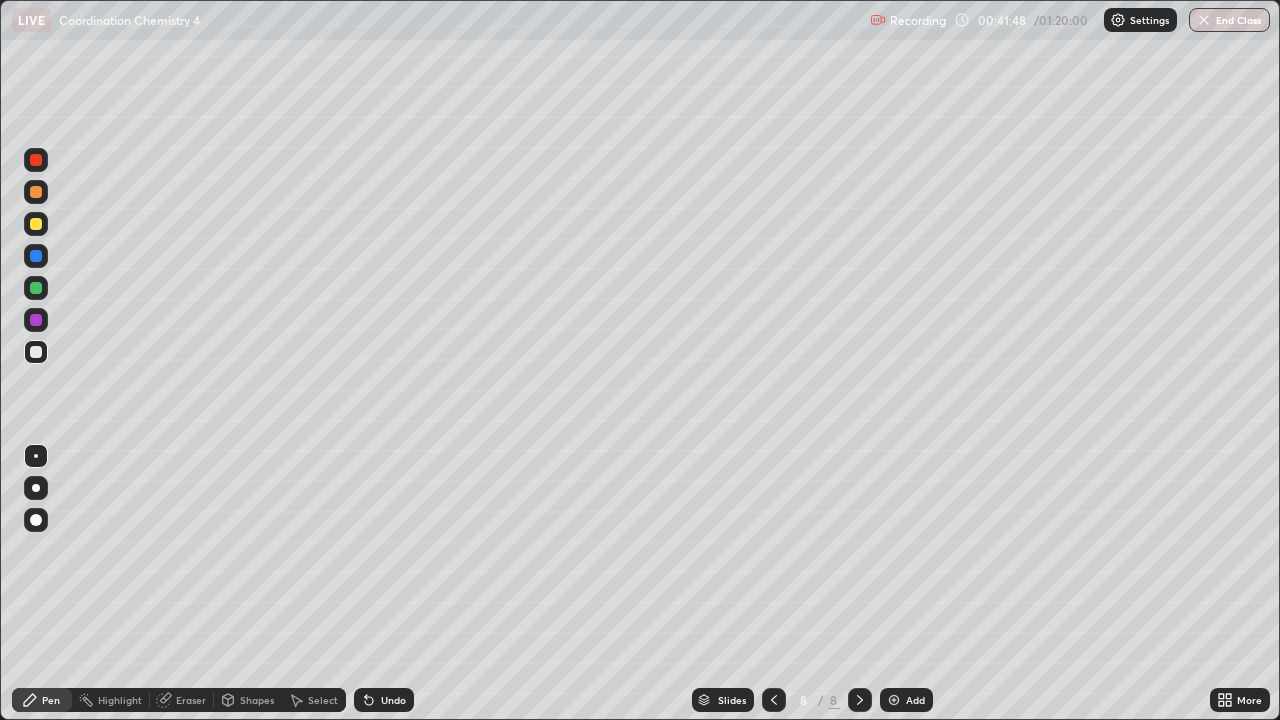 click at bounding box center (36, 224) 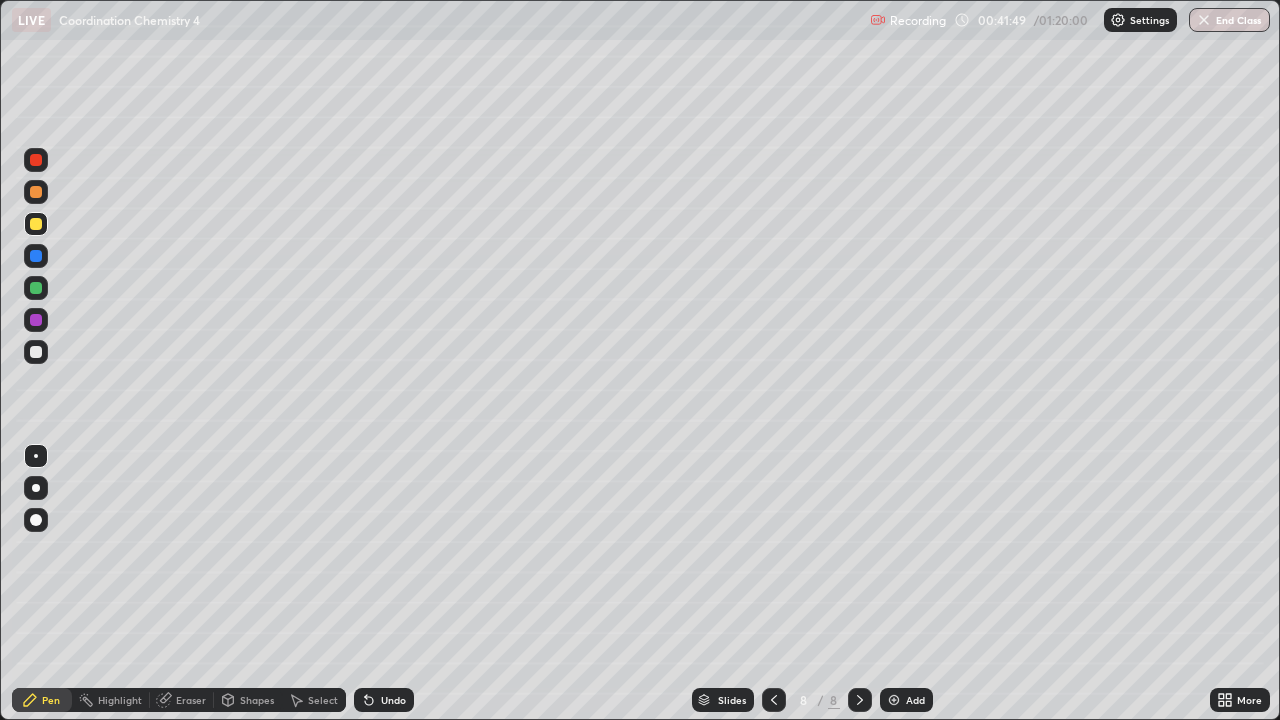 click at bounding box center (36, 352) 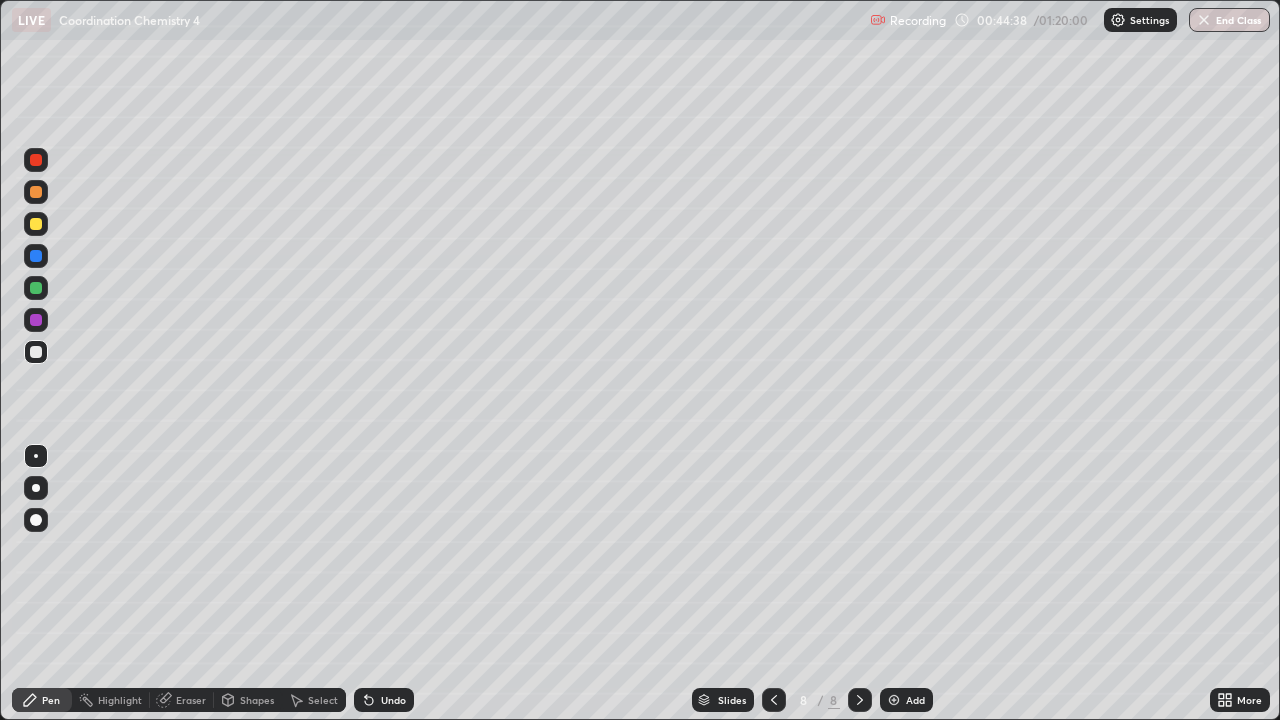 click at bounding box center [36, 224] 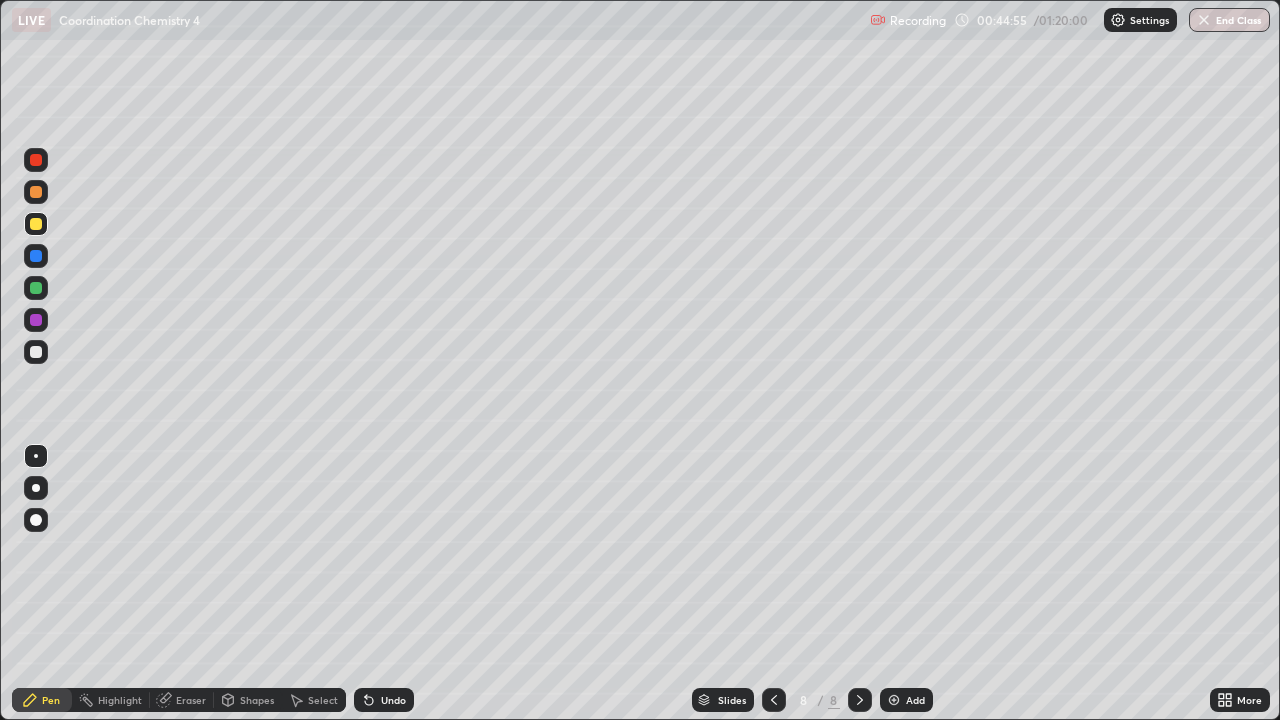 click on "Undo" at bounding box center [393, 700] 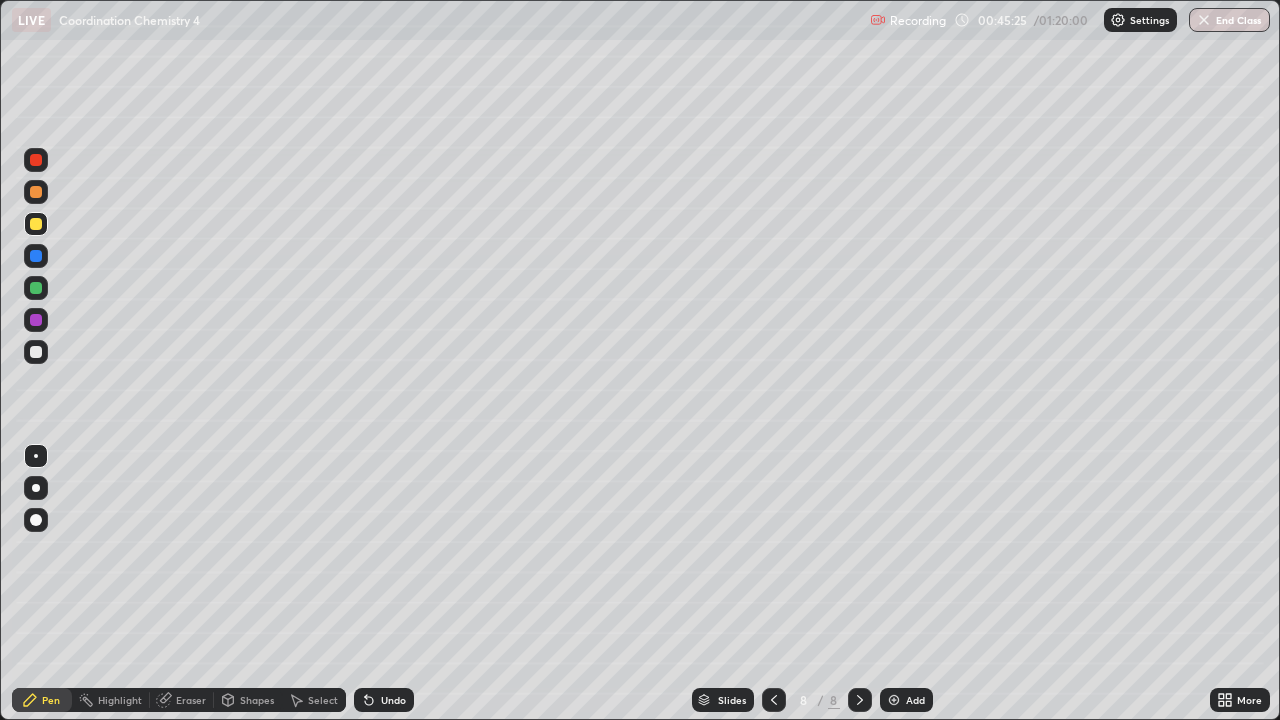 click at bounding box center [36, 352] 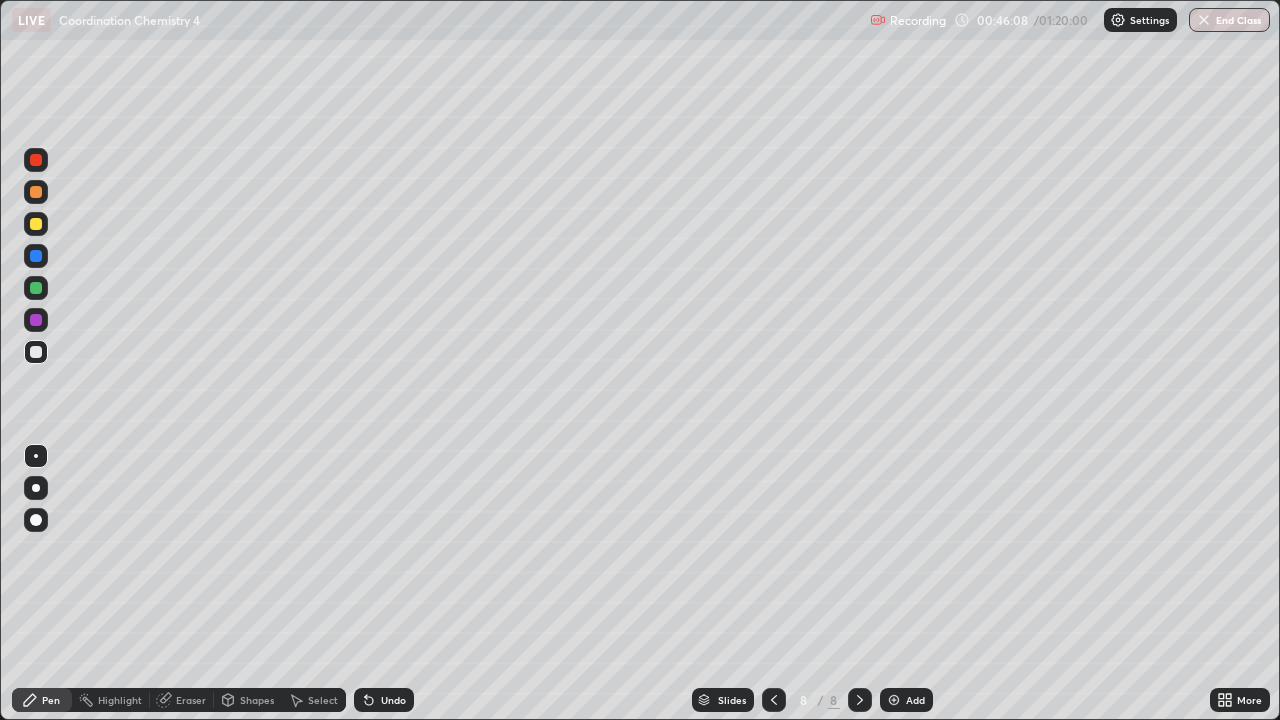 click on "Undo" at bounding box center [393, 700] 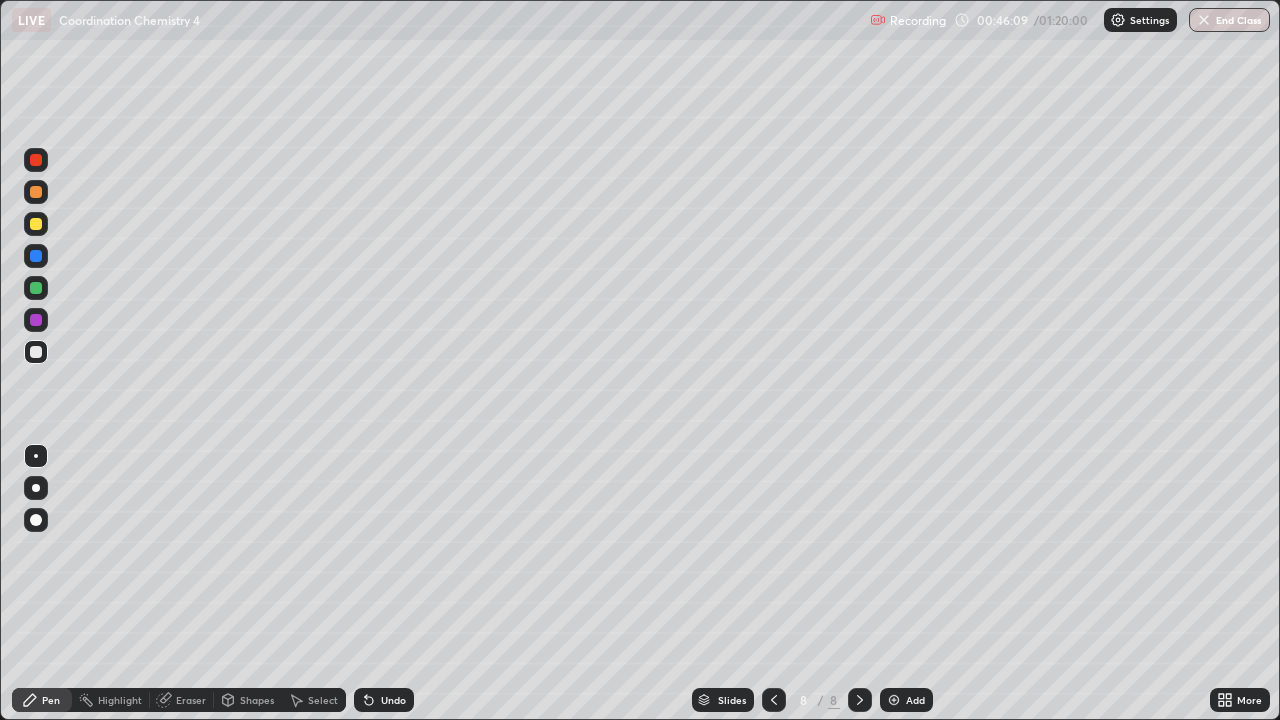 click on "Undo" at bounding box center (393, 700) 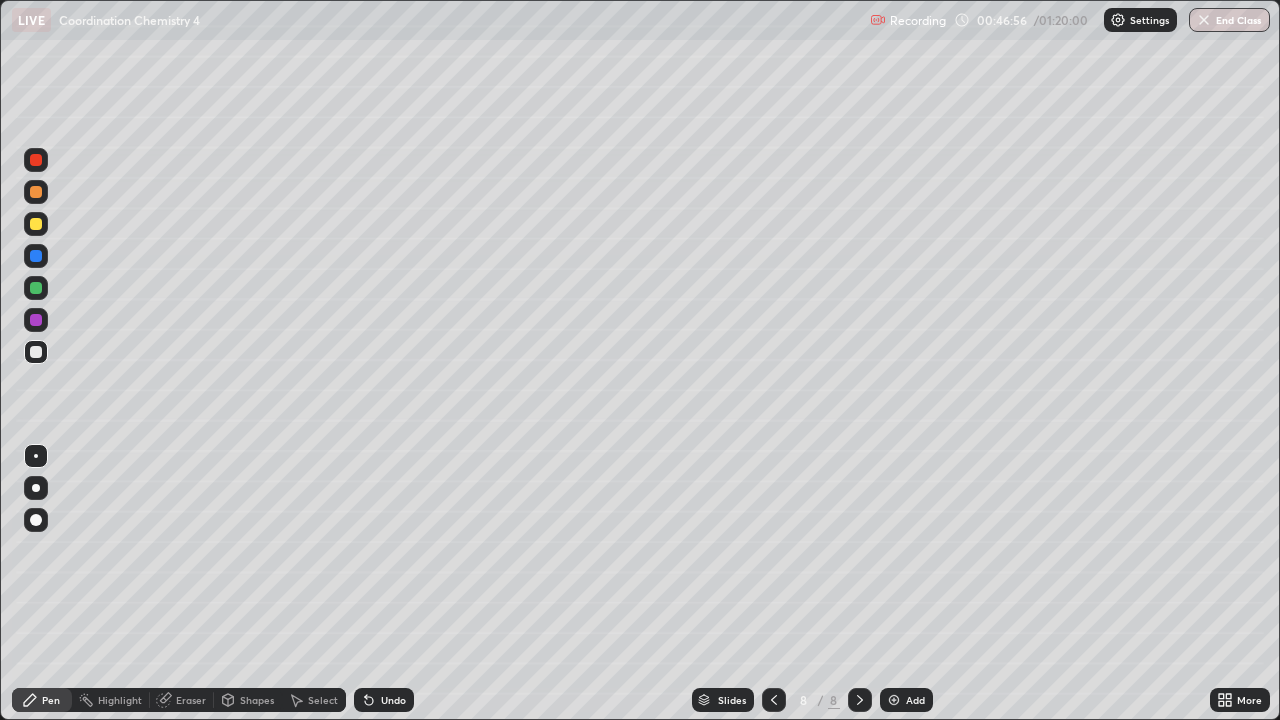 click at bounding box center [36, 192] 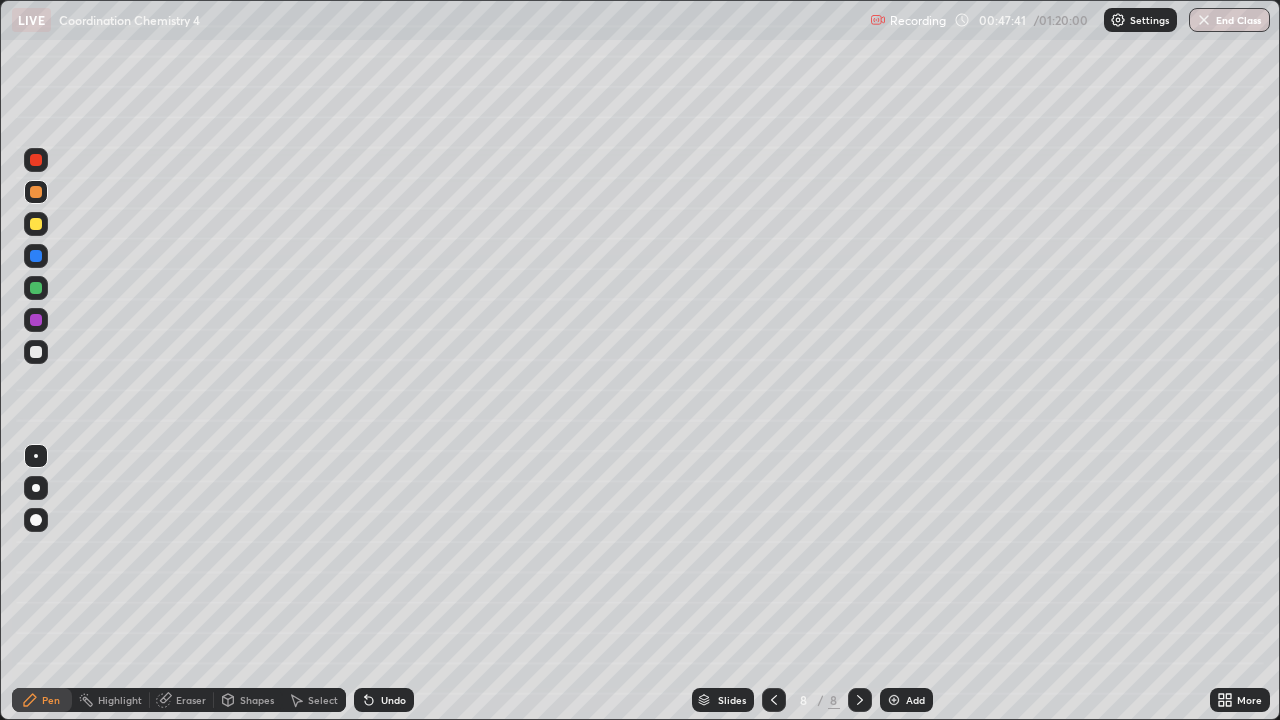 click 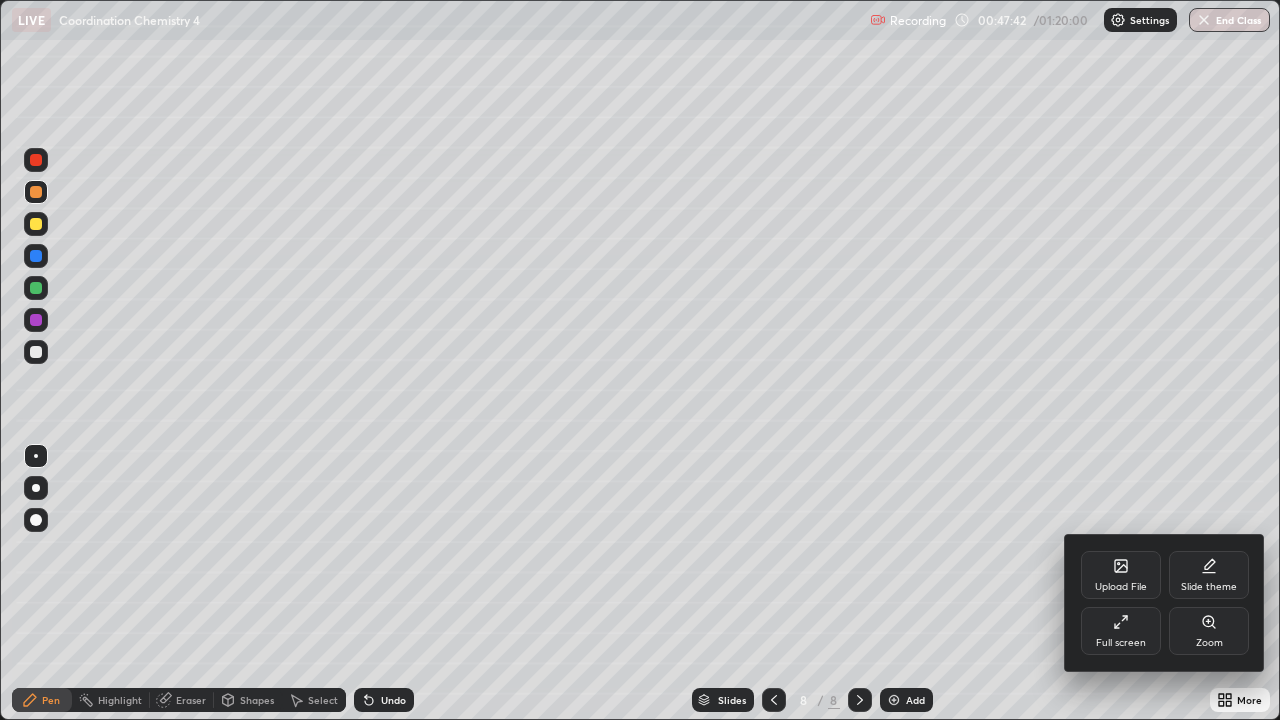 click on "Zoom" at bounding box center (1209, 631) 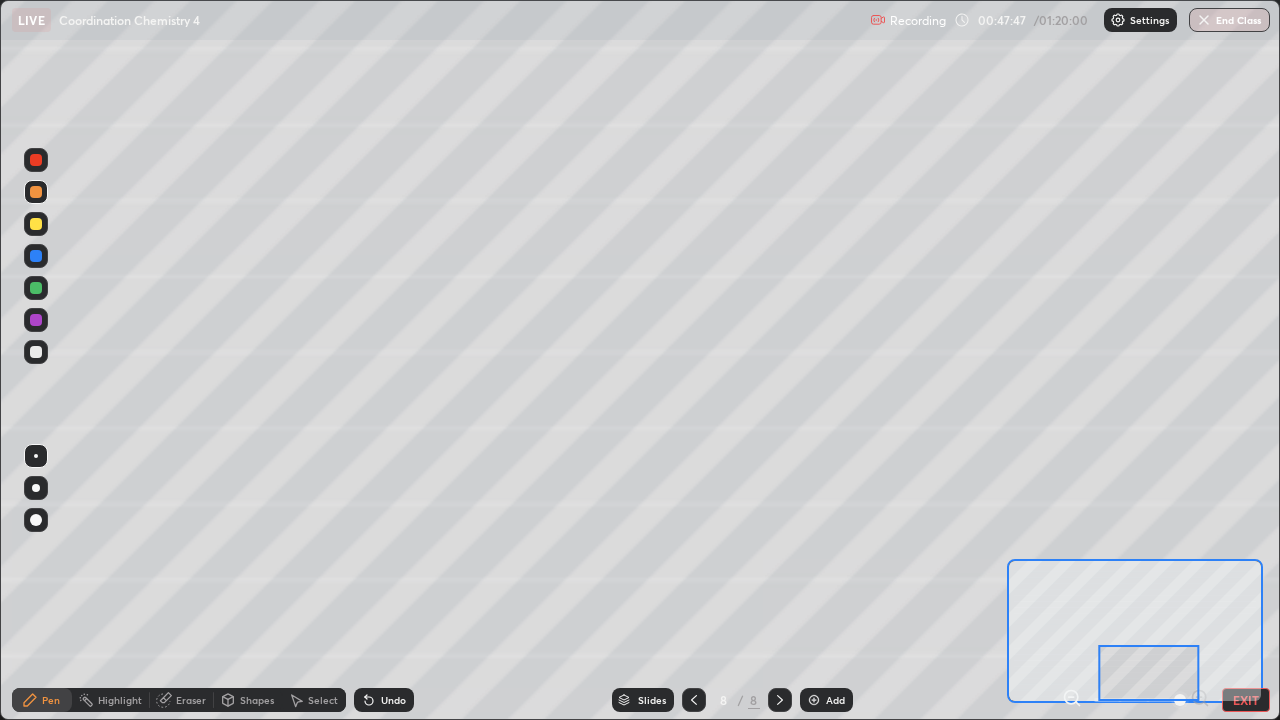 click at bounding box center [1148, 673] 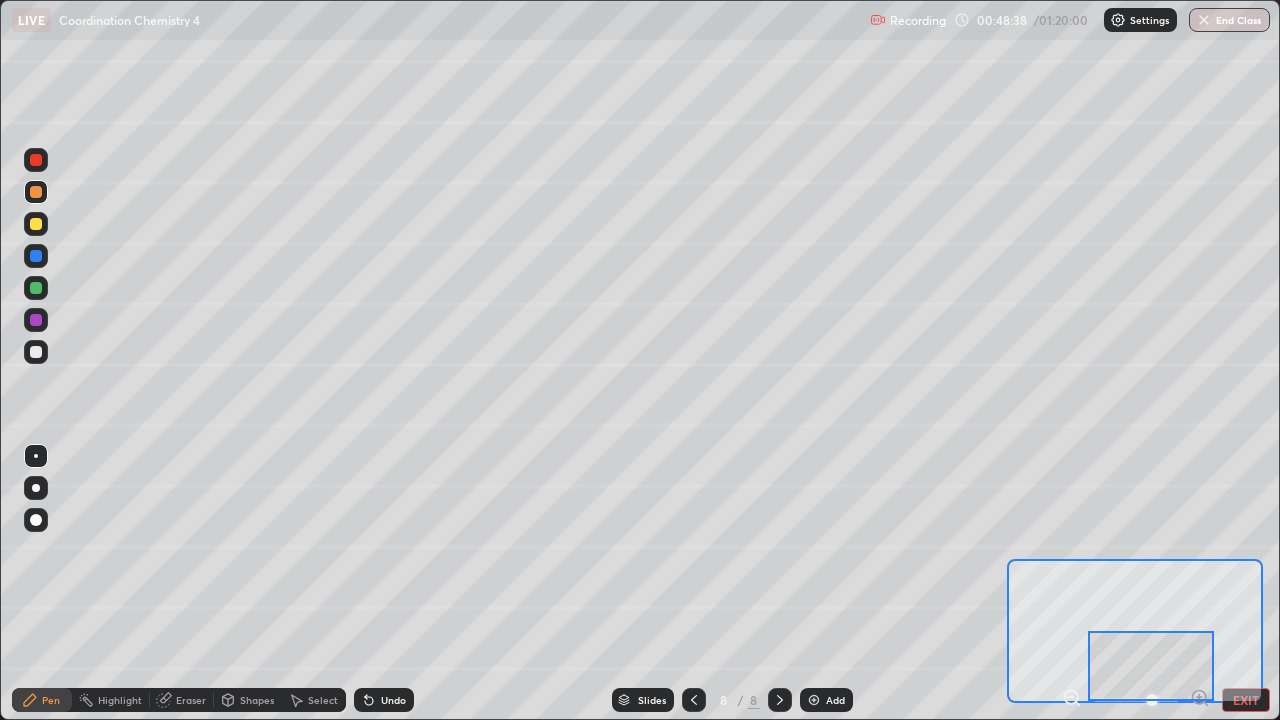click on "EXIT" at bounding box center (1246, 700) 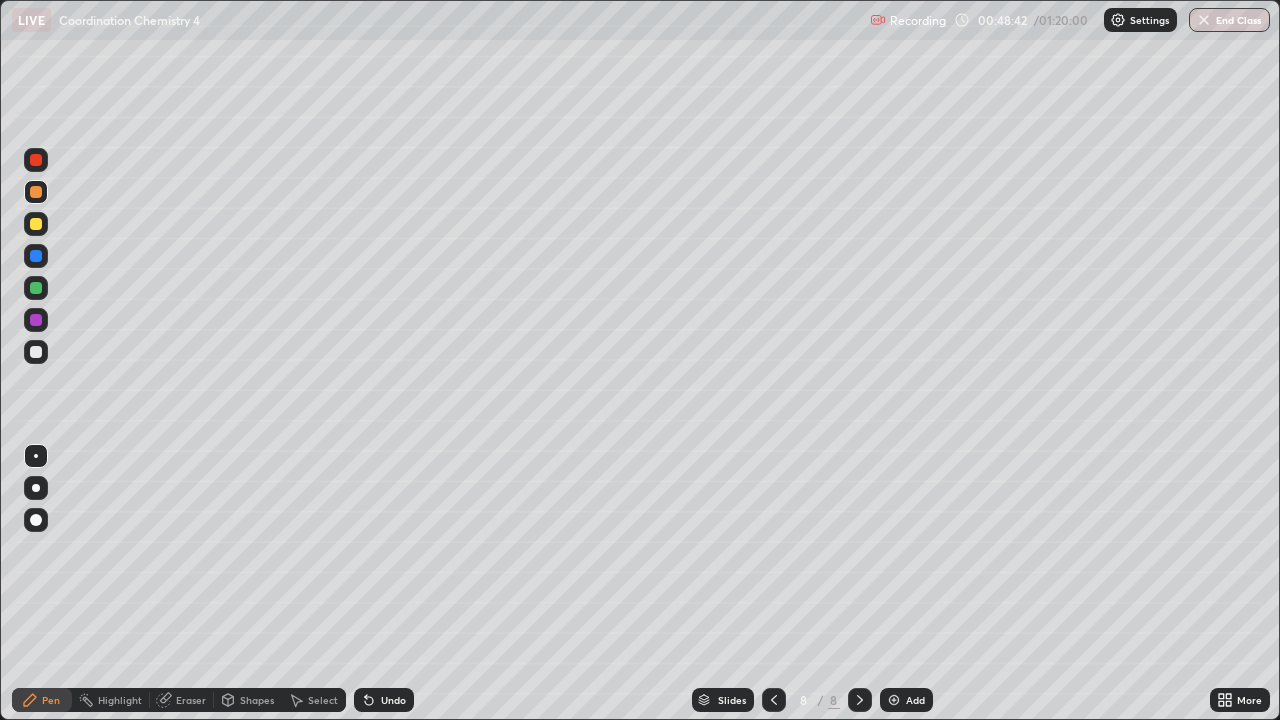 click at bounding box center [36, 224] 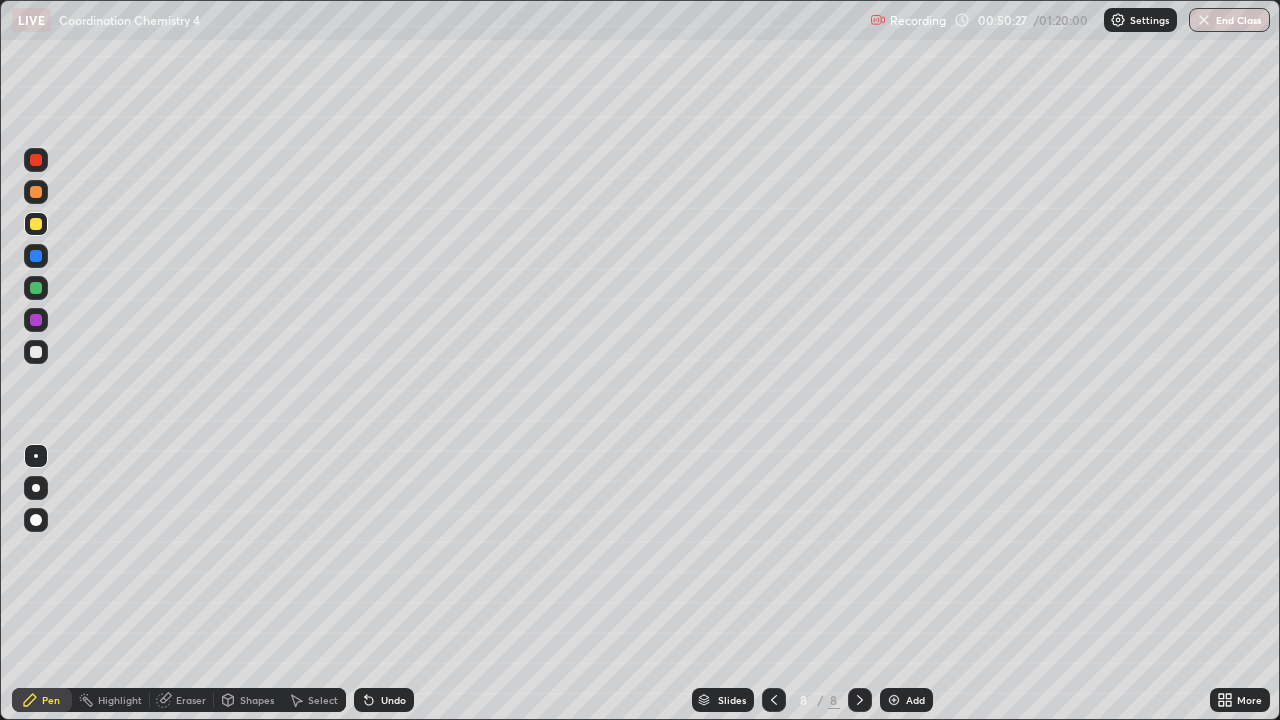 click at bounding box center (894, 700) 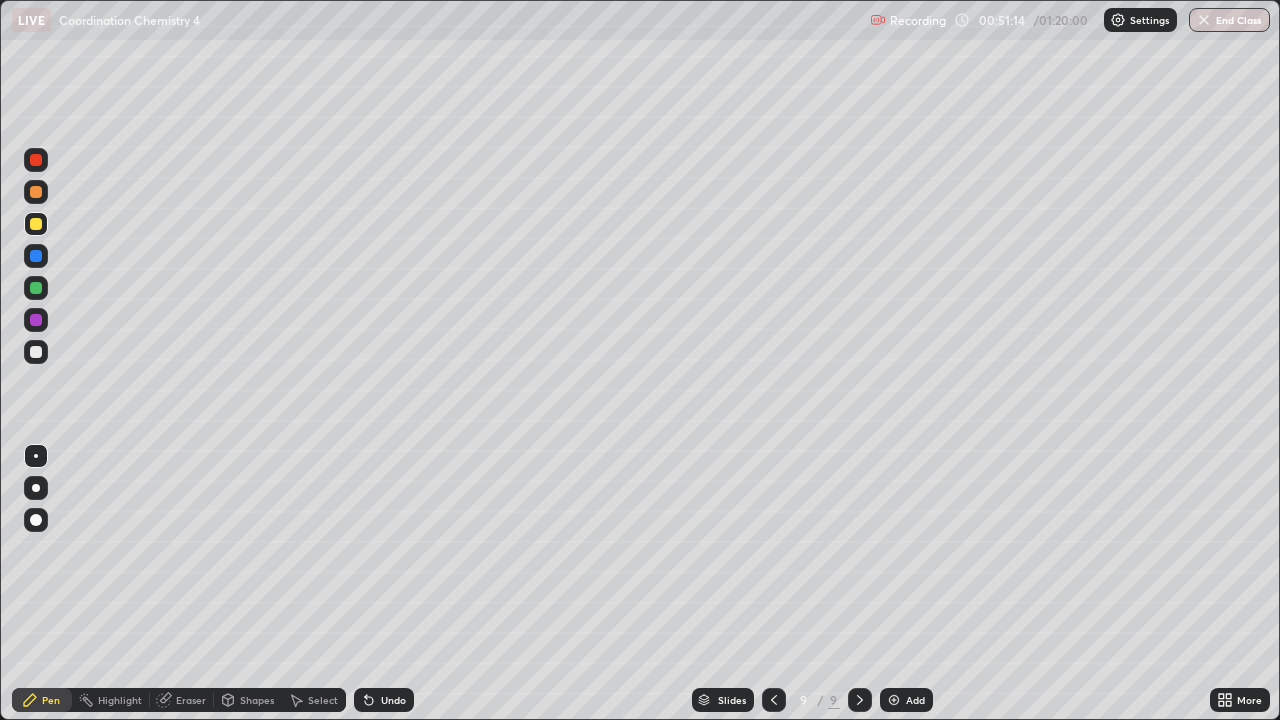 click at bounding box center [36, 288] 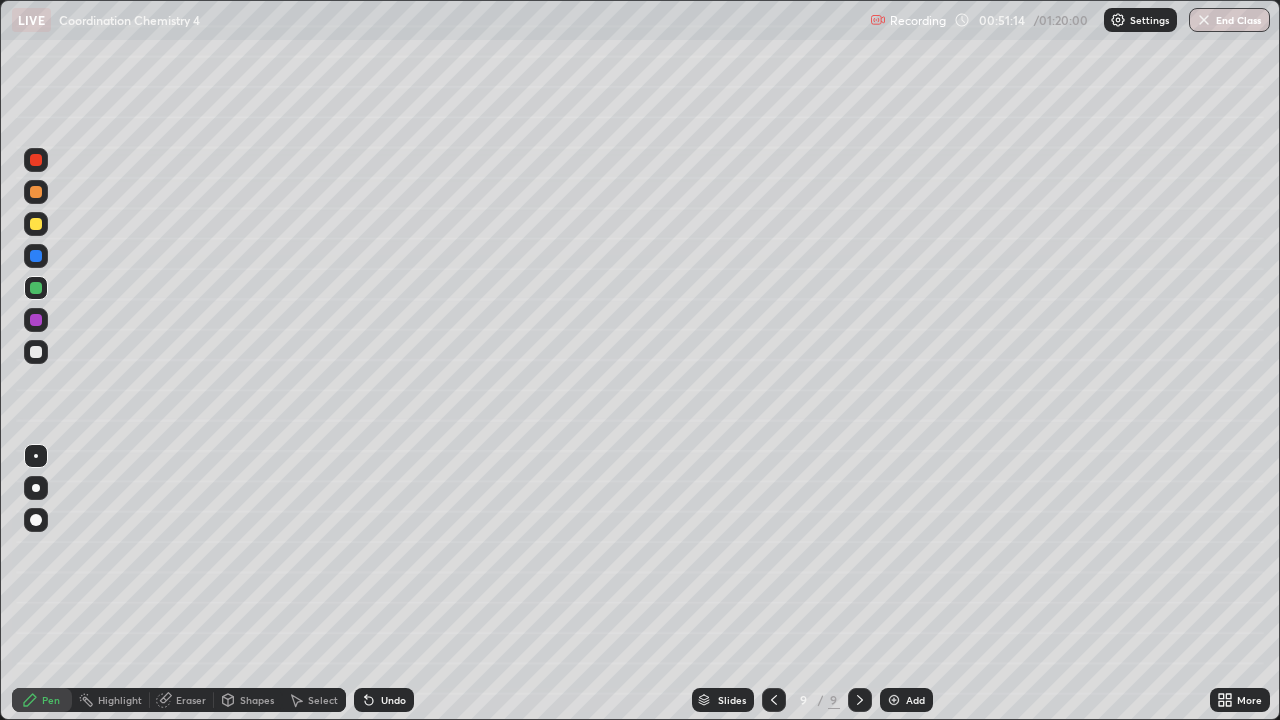 click at bounding box center [36, 288] 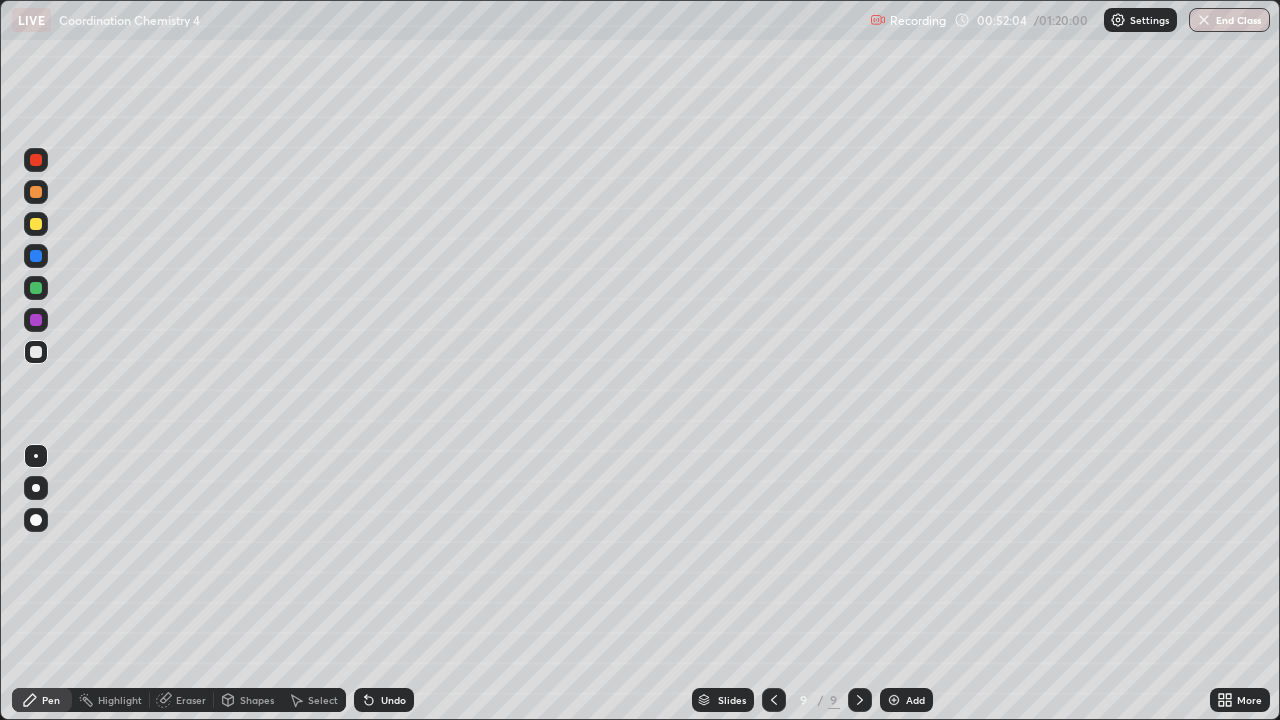 click on "Undo" at bounding box center [384, 700] 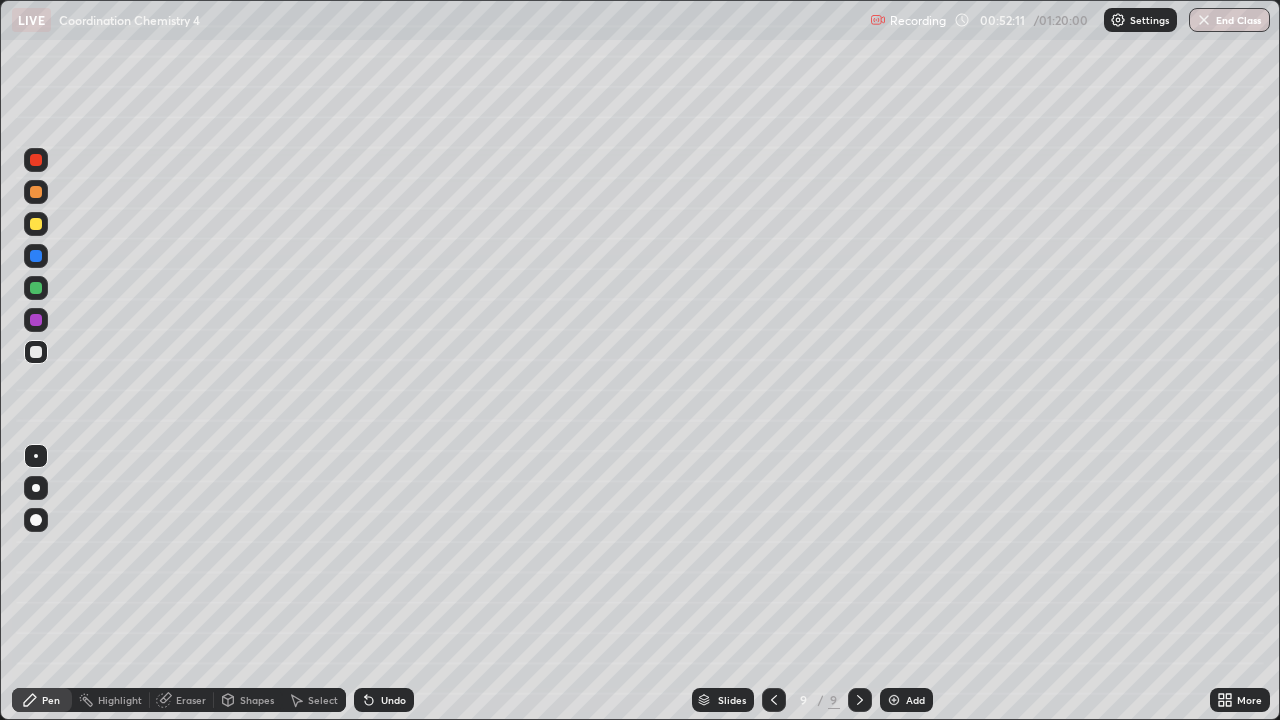 click at bounding box center [36, 288] 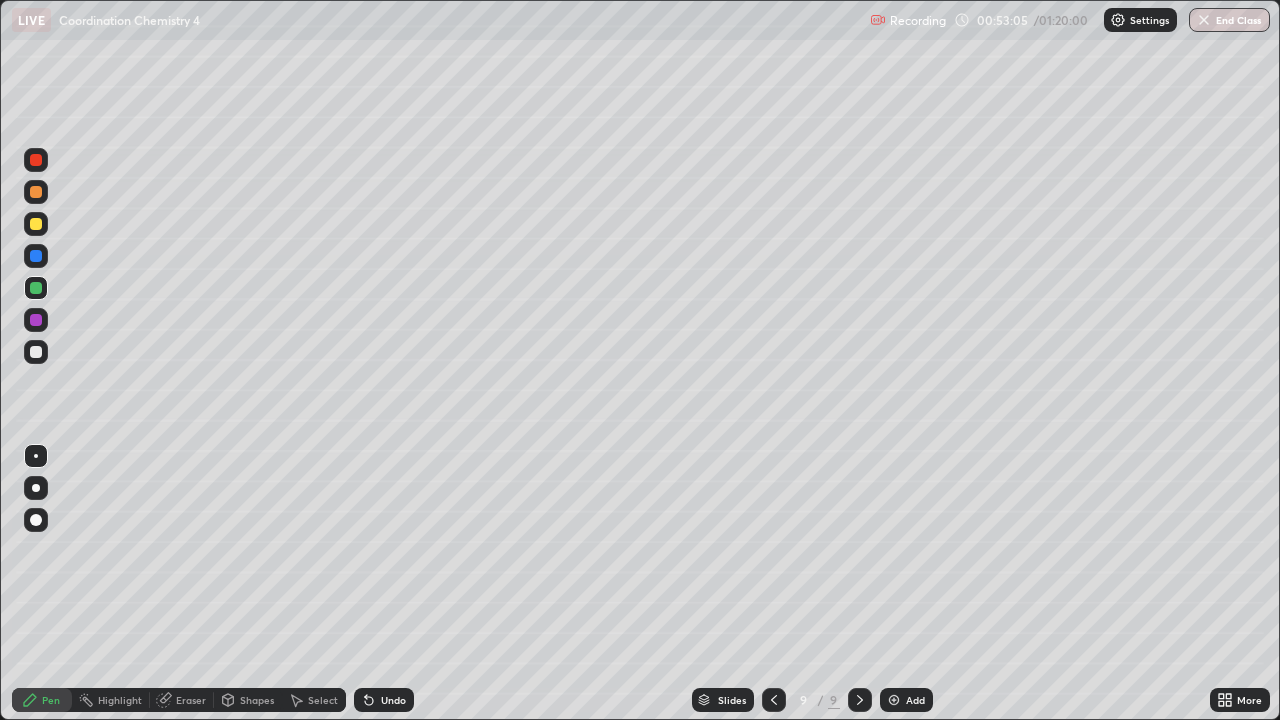 click at bounding box center (36, 192) 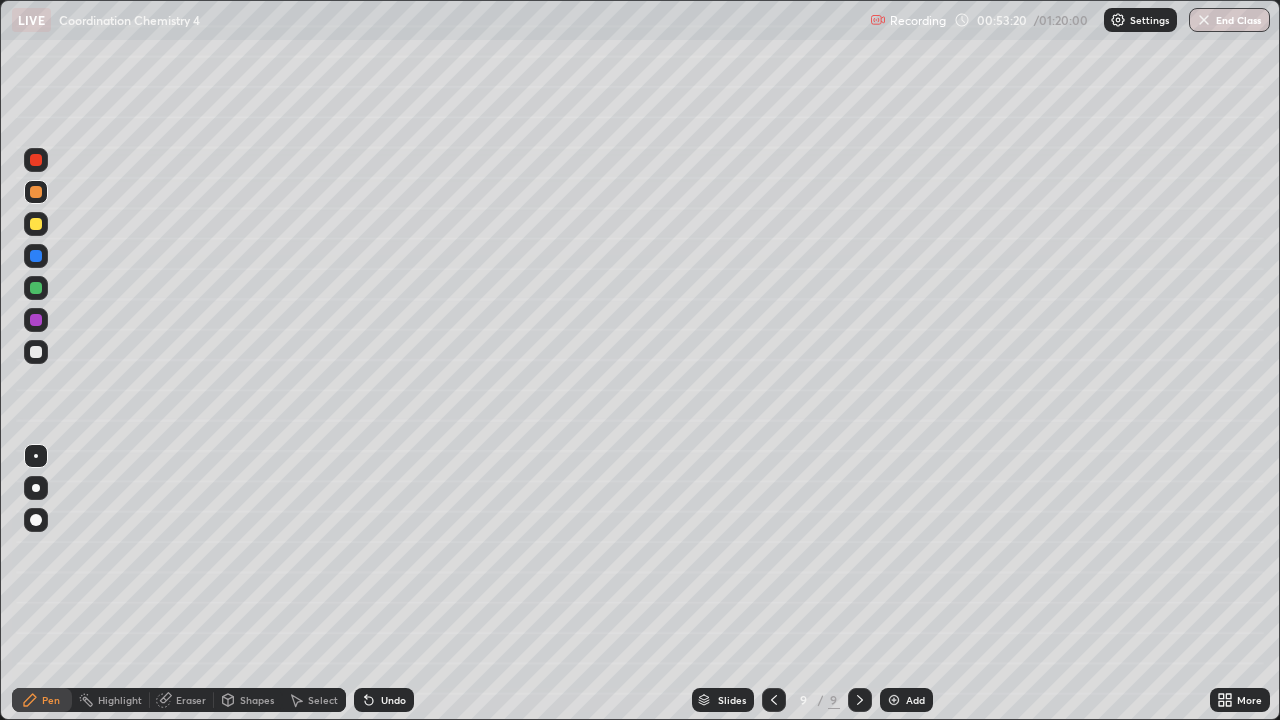 click at bounding box center [36, 352] 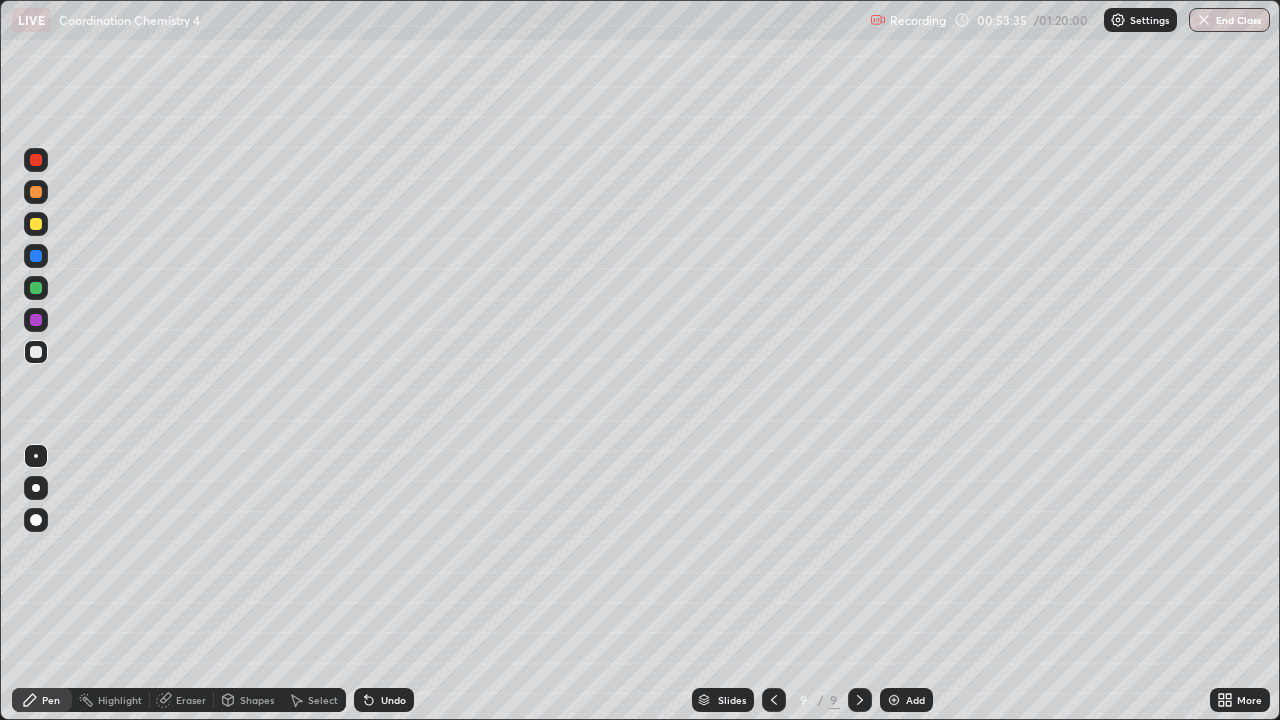 click on "Undo" at bounding box center (384, 700) 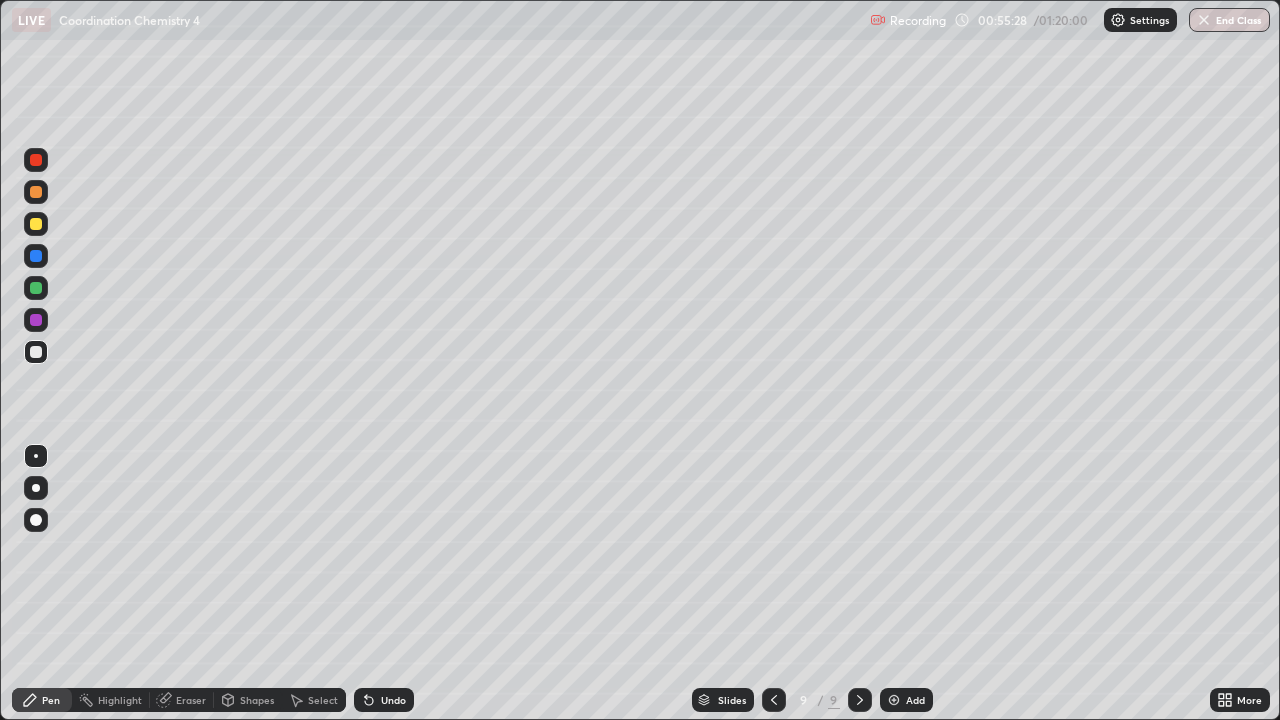 click at bounding box center (894, 700) 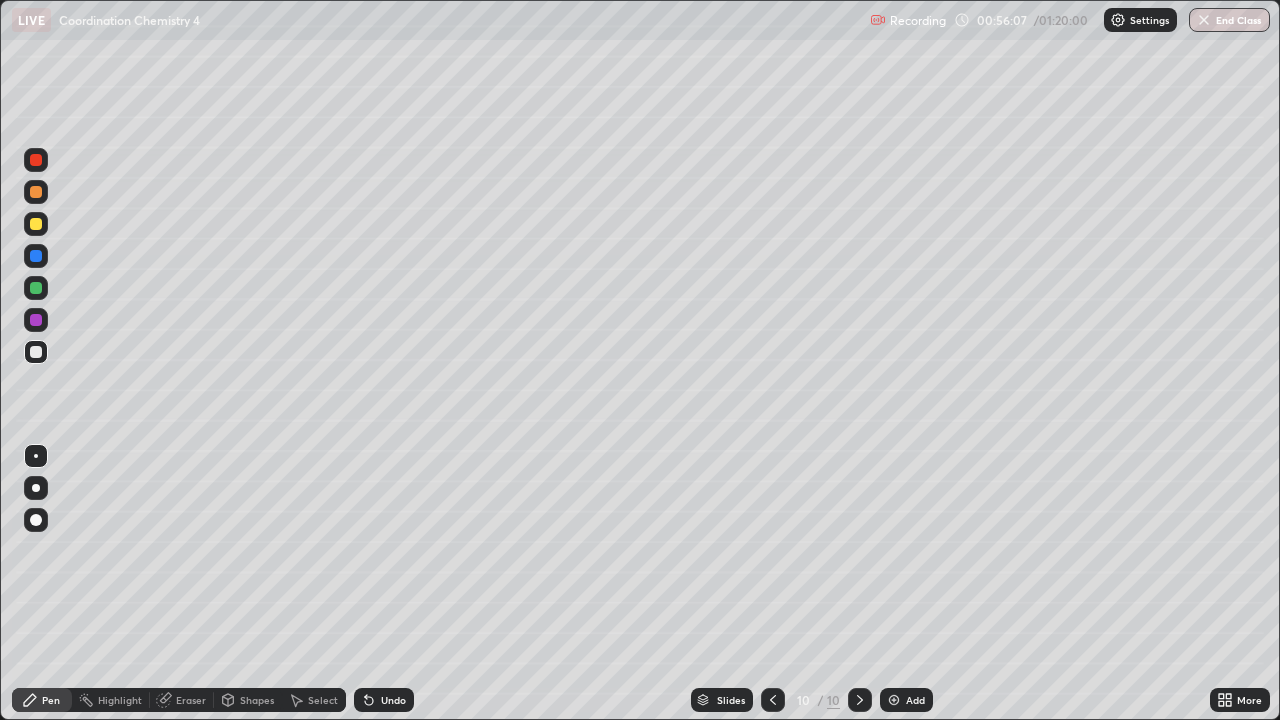 click at bounding box center (36, 288) 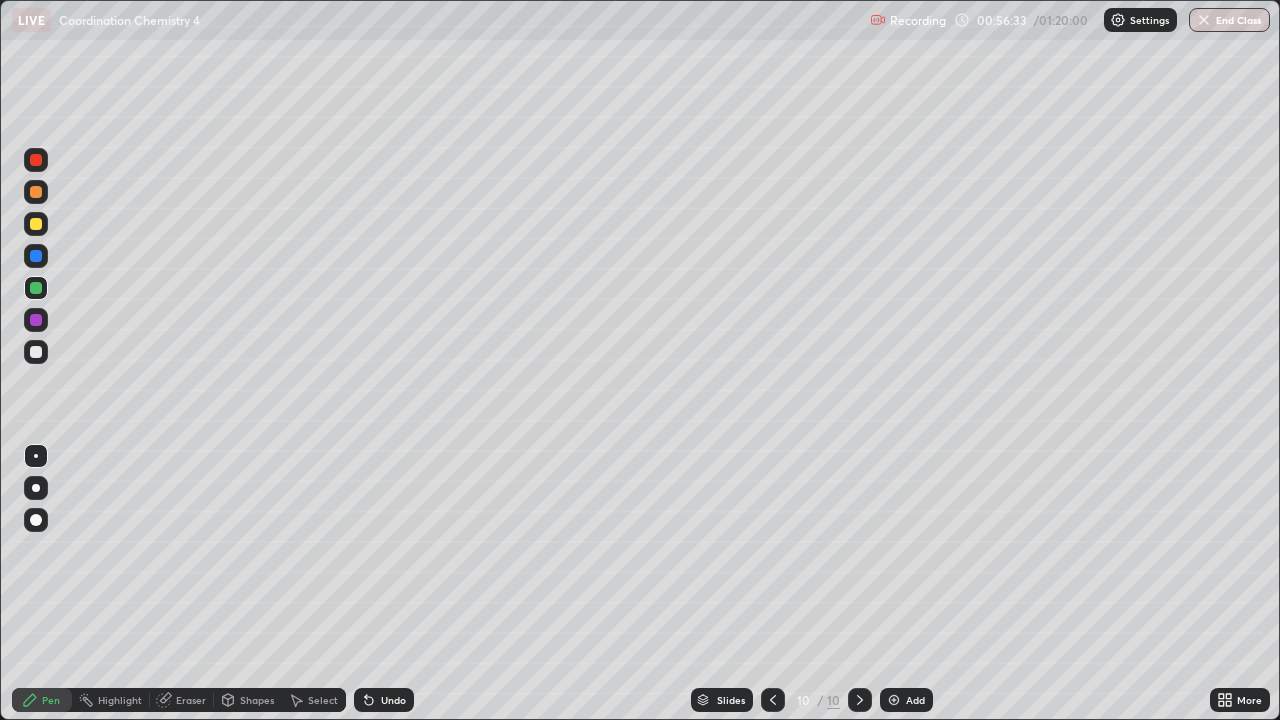 click at bounding box center (36, 352) 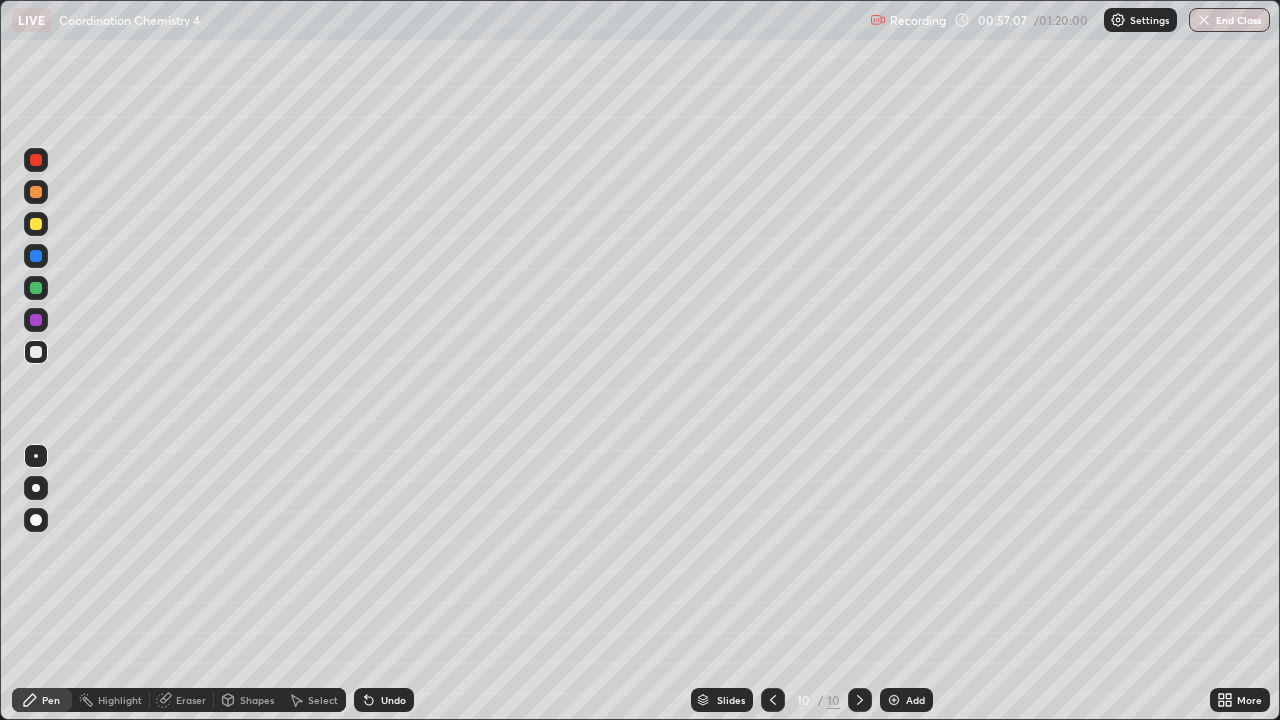 click on "Undo" at bounding box center [393, 700] 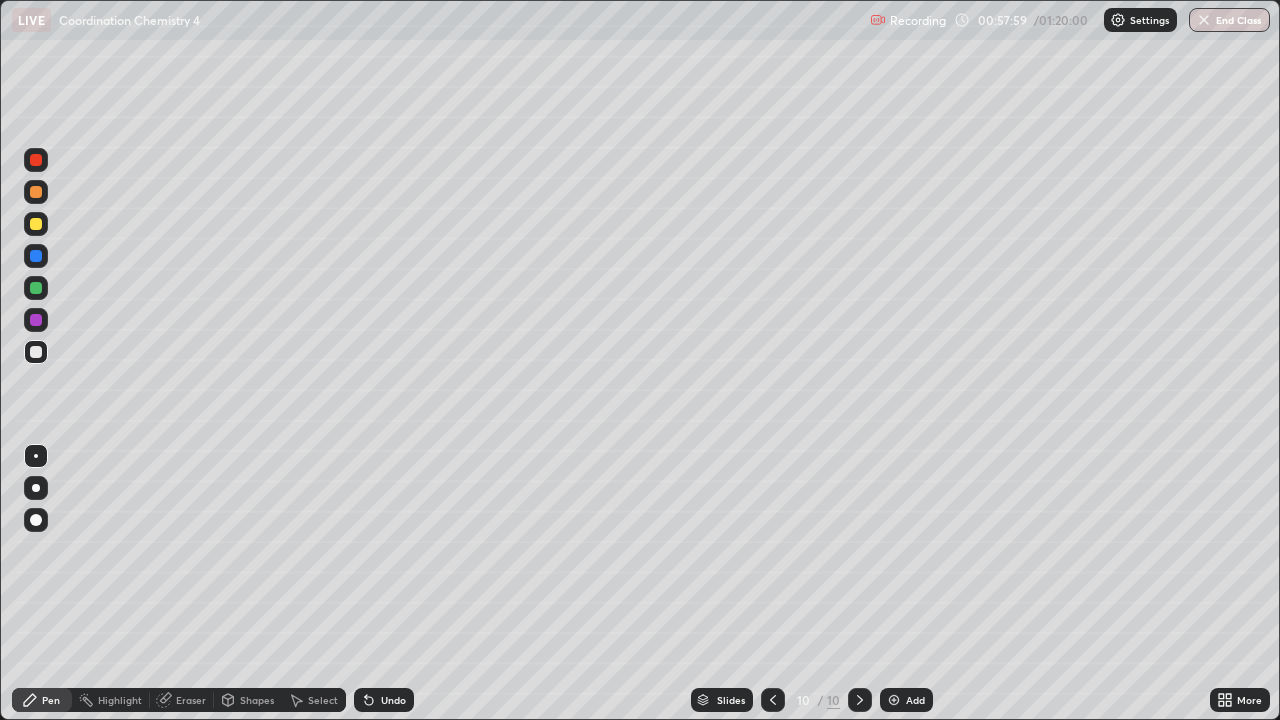 click 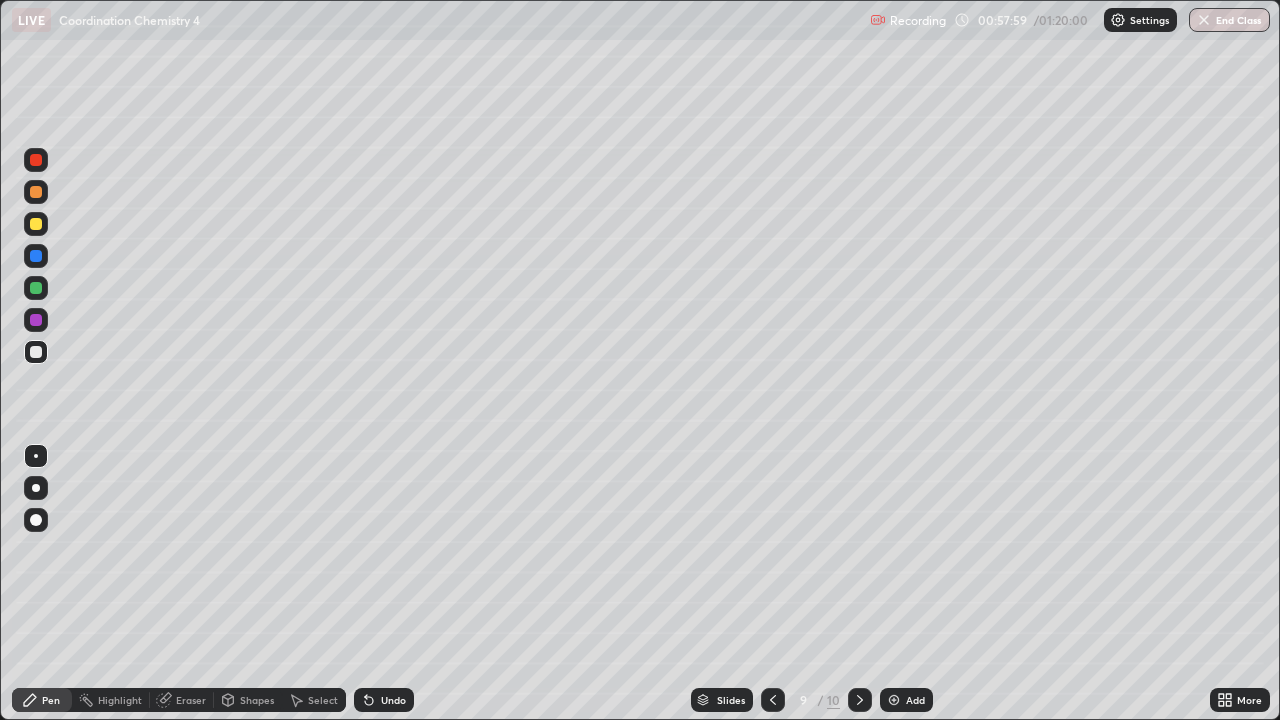 click 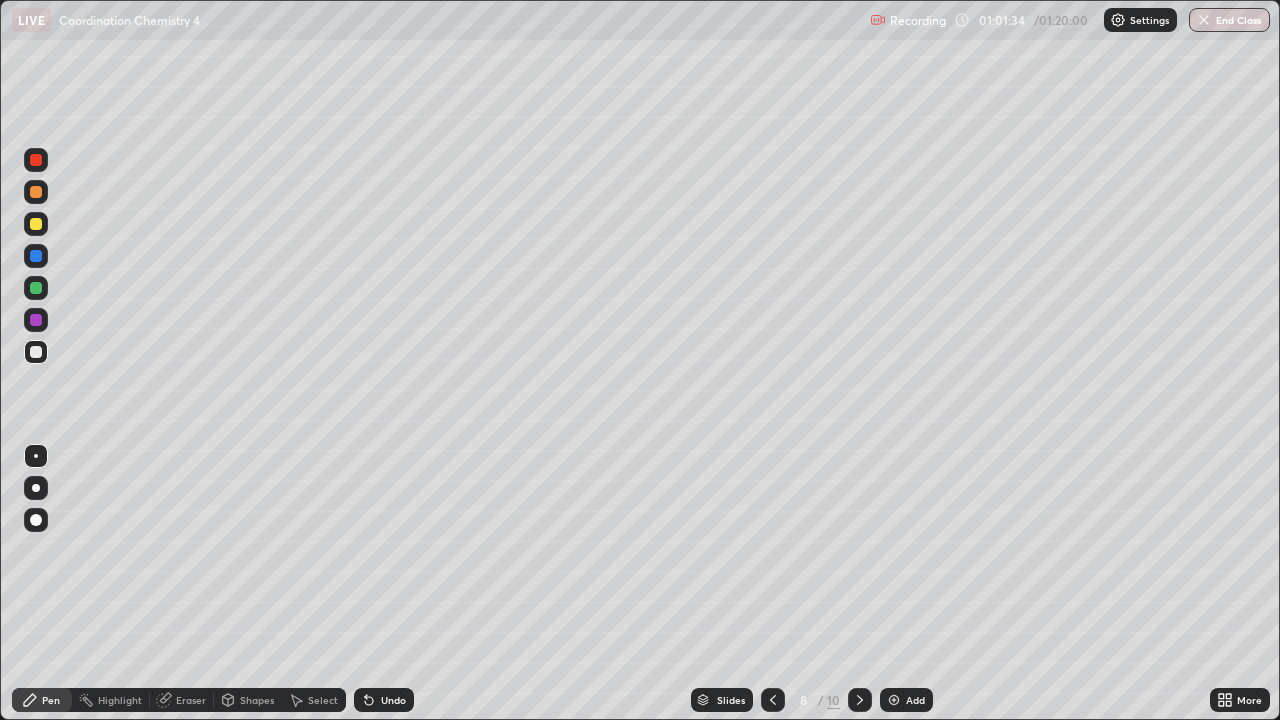 click 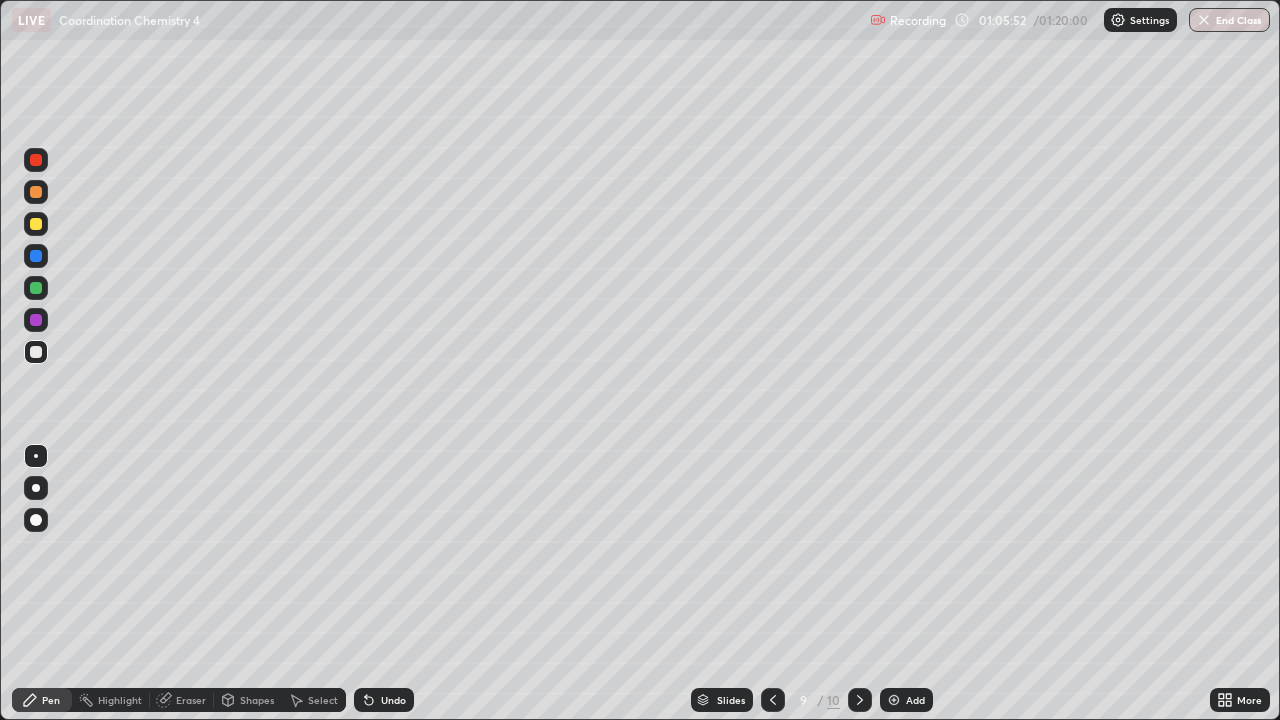click 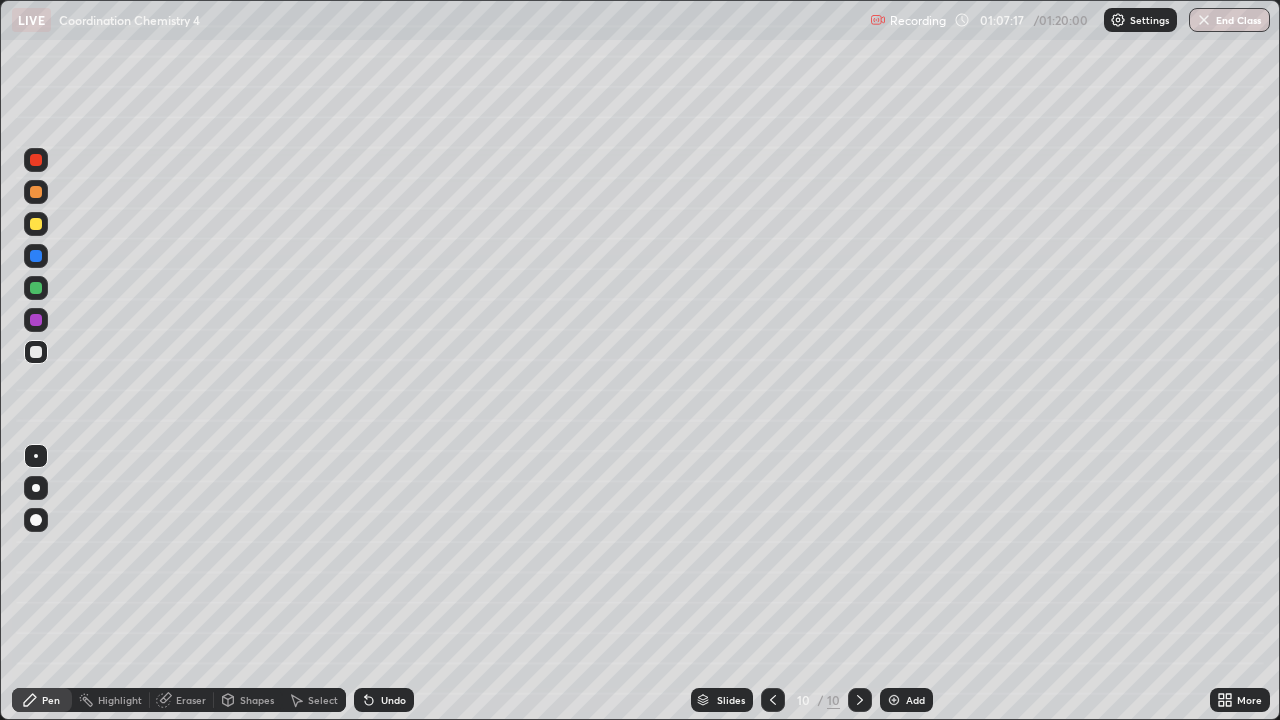 click at bounding box center (1204, 20) 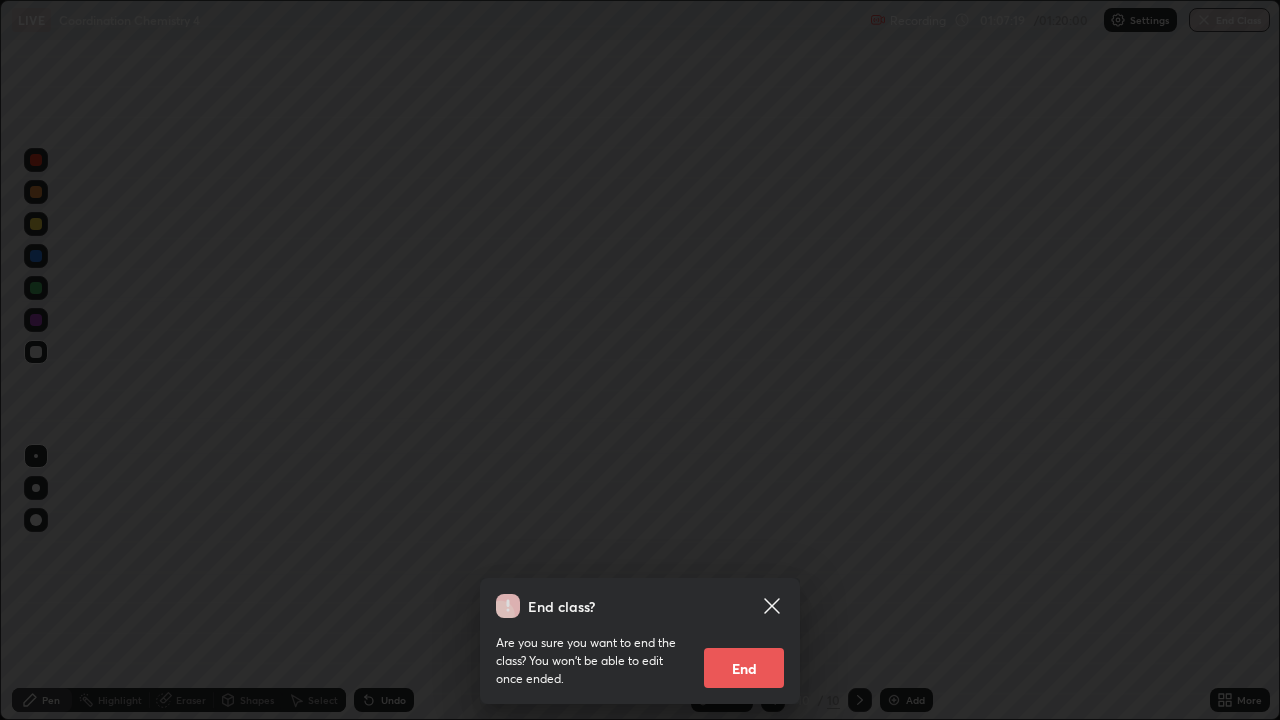 click on "End" at bounding box center [744, 668] 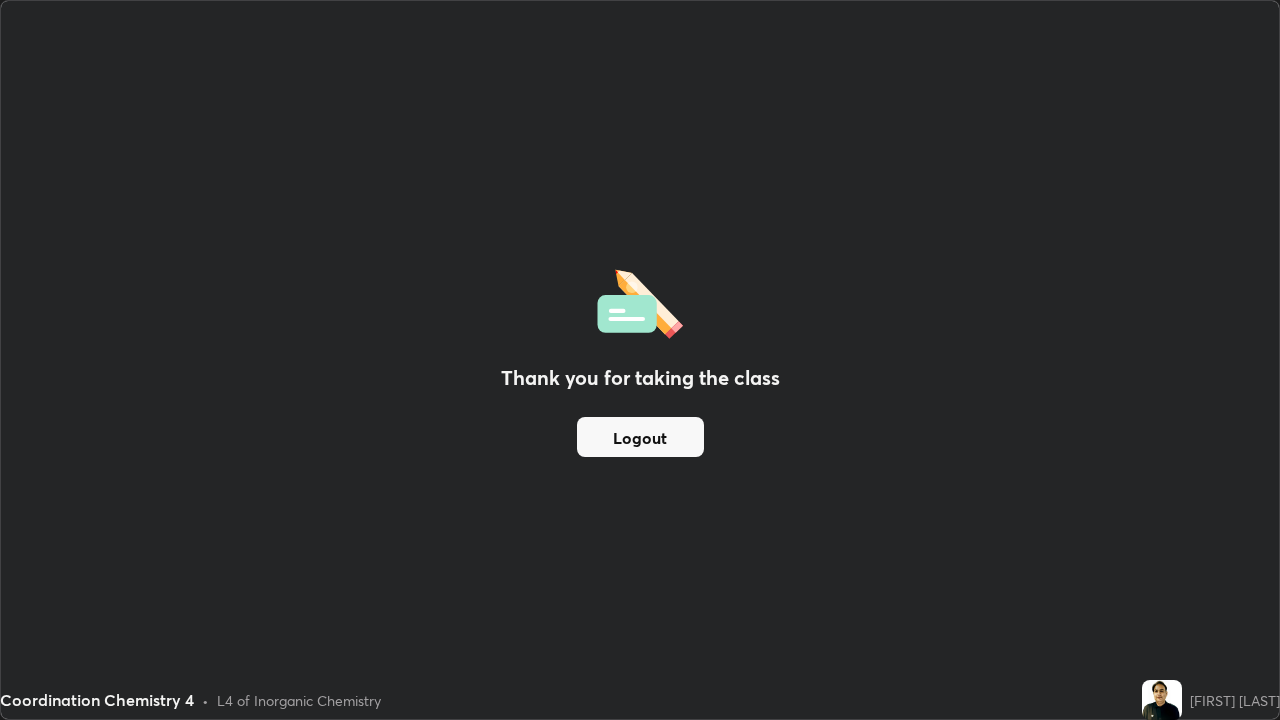 click on "Logout" at bounding box center (640, 437) 